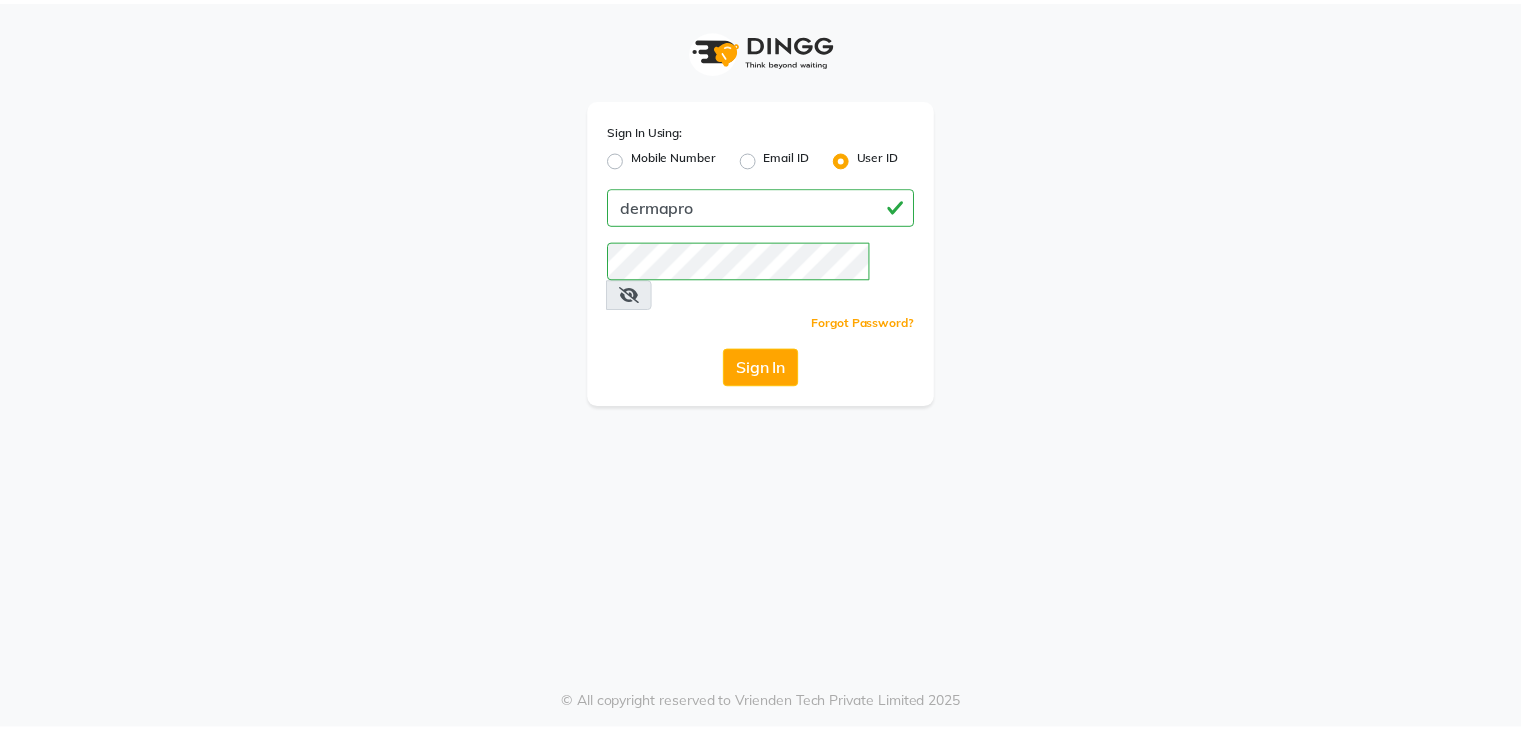 scroll, scrollTop: 0, scrollLeft: 0, axis: both 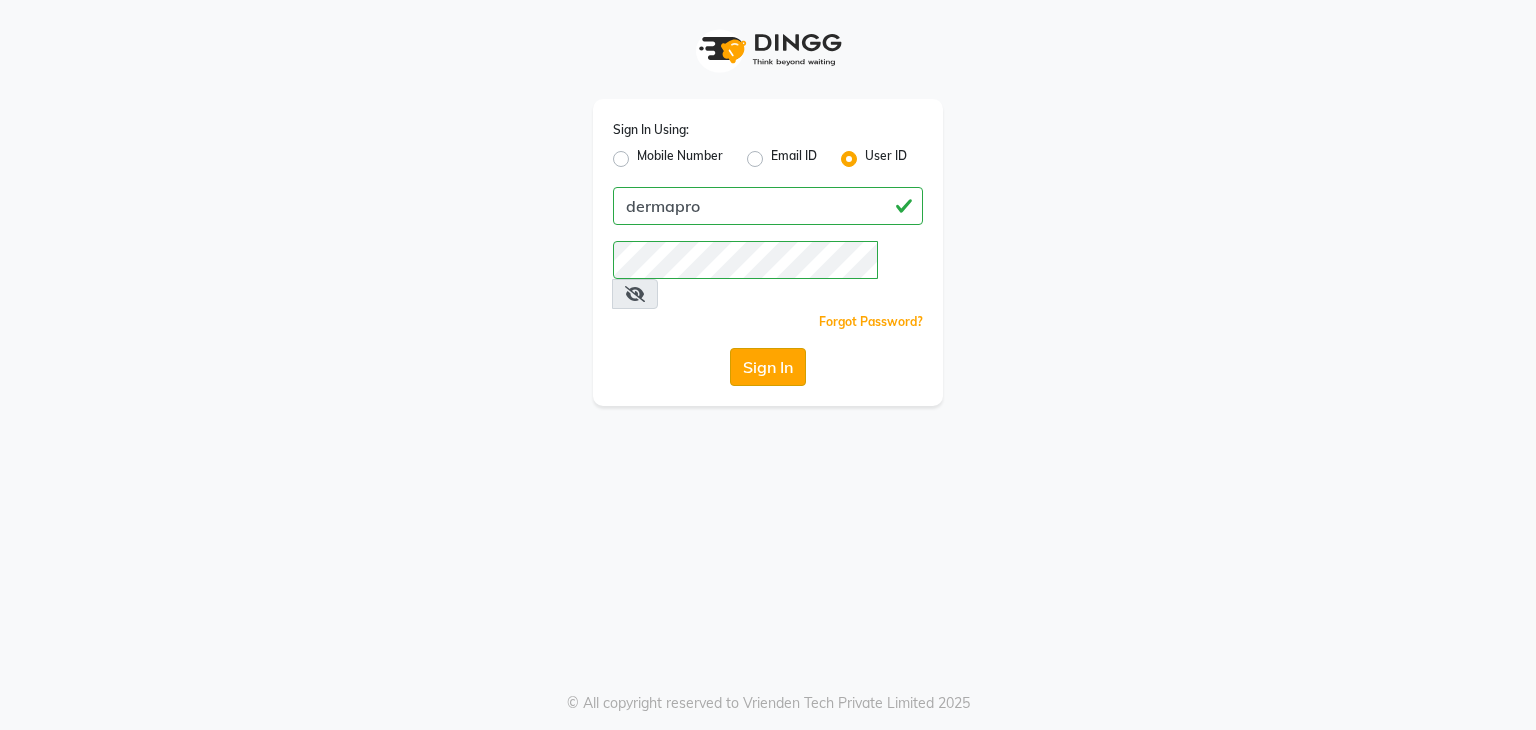 click on "Sign In" 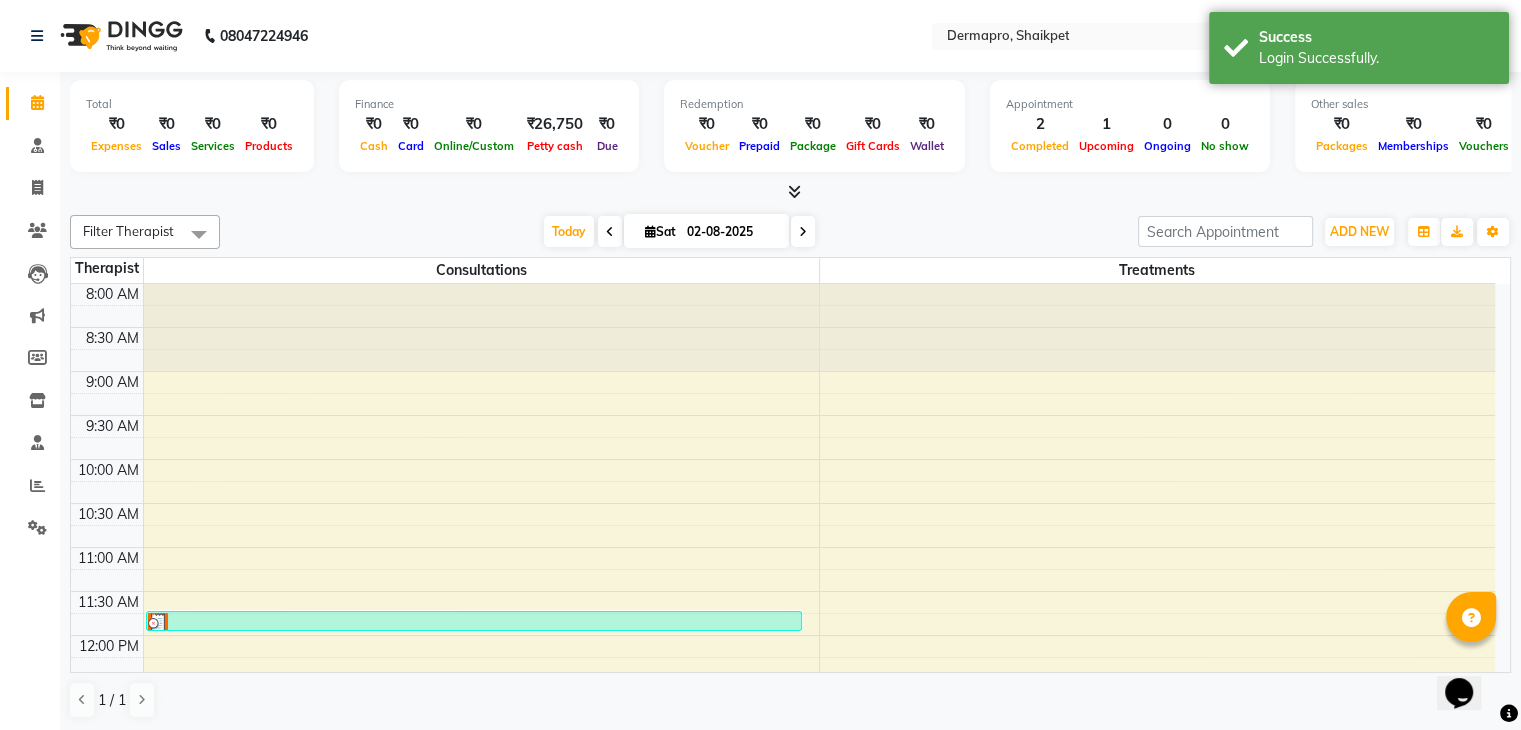 scroll, scrollTop: 0, scrollLeft: 0, axis: both 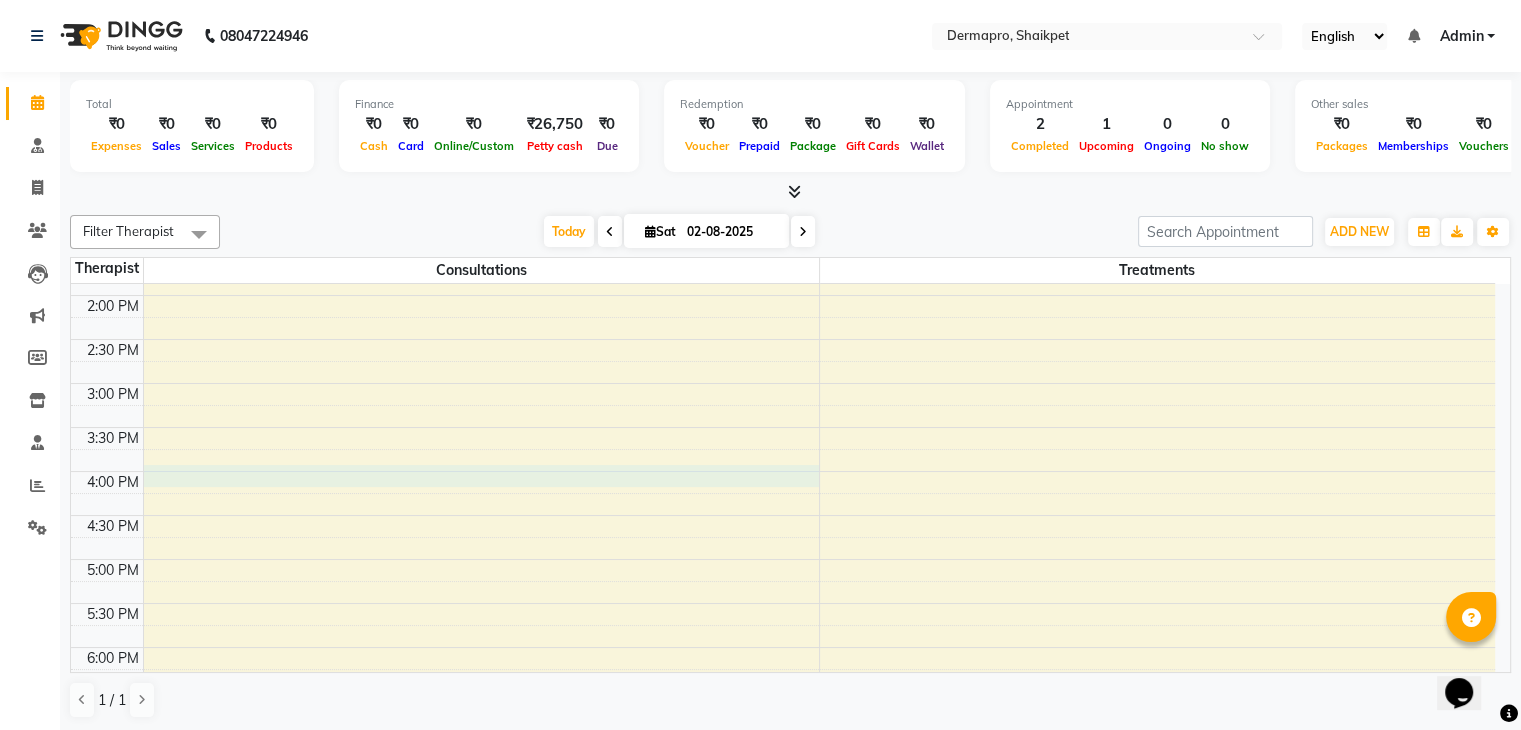 click on "[TIME] [TIME] [TIME] [TIME] [TIME] [TIME] [TIME] [TIME] [TIME] [TIME] [TIME] [TIME] [TIME] [TIME] [TIME] [TIME] [TIME] [TIME] [TIME] [TIME] [TIME] [TIME] [TIME] [TIME] [TIME] [TIME] [FIRST] [LAST], [CODE], [TIME]-[TIME], [APPOINTMENT_TYPE] [FIRST], [CODE], [TIME]-[TIME], [APPOINTMENT_TYPE] [FIRST] [LAST], [CODE], [TIME]-[TIME], [APPOINTMENT_TYPE]" at bounding box center [783, 339] 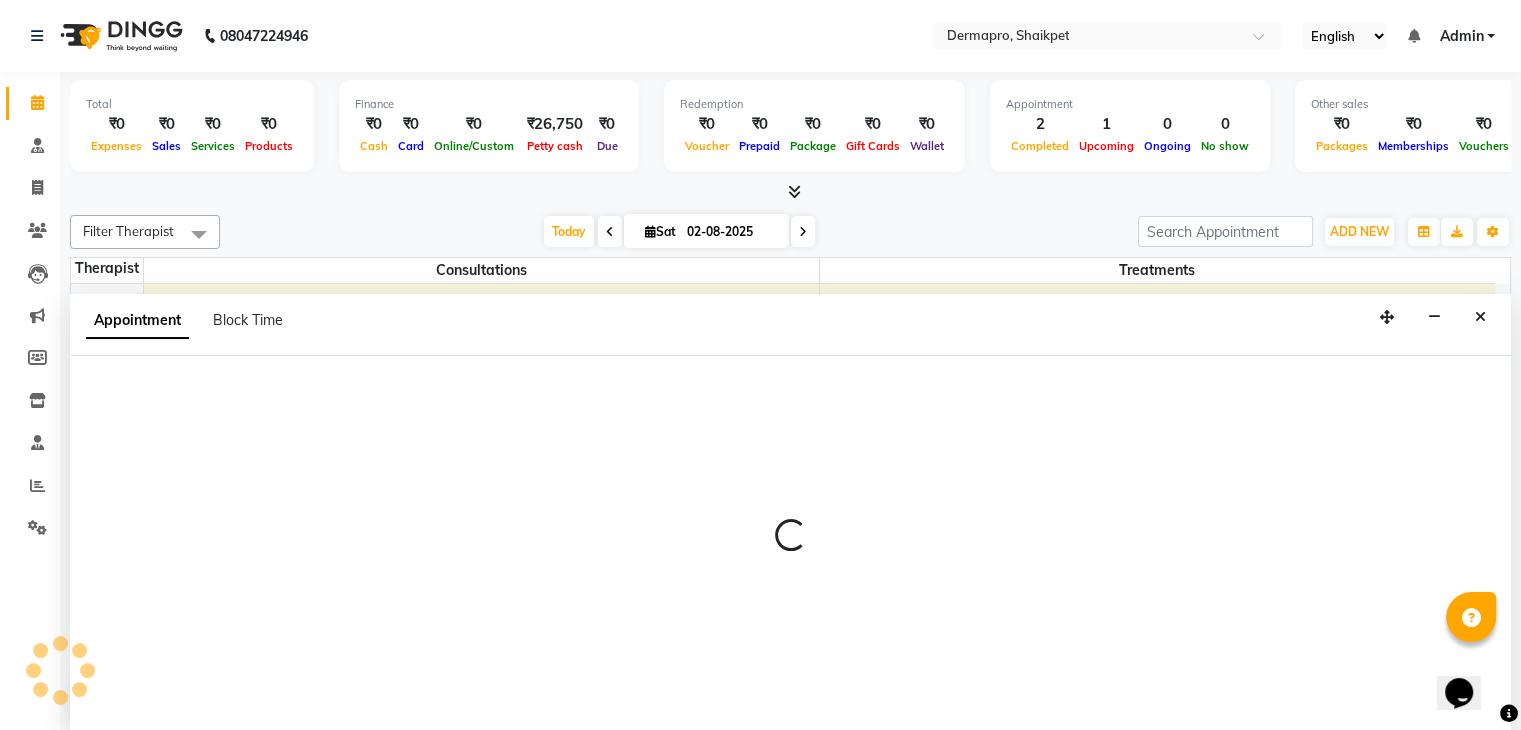 scroll, scrollTop: 1, scrollLeft: 0, axis: vertical 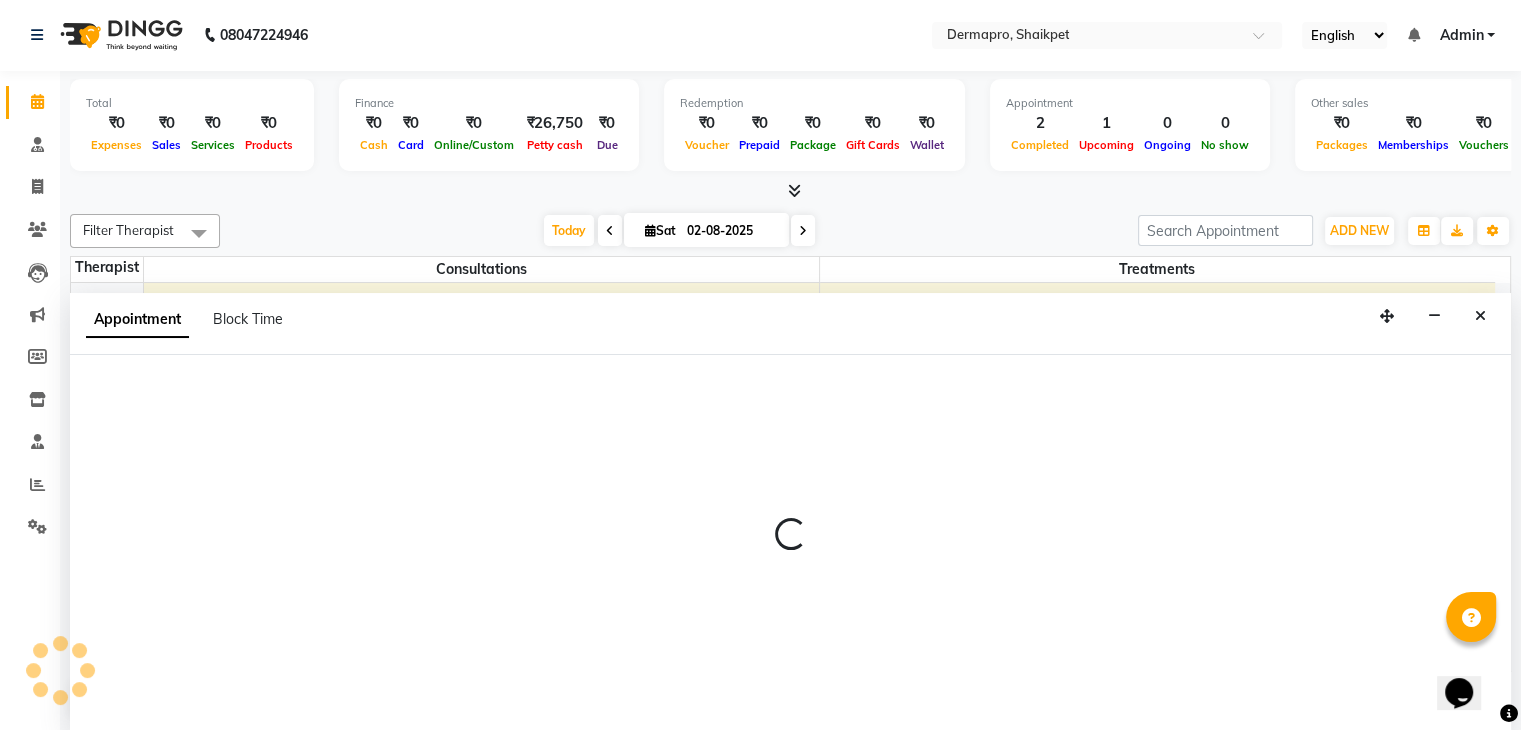 select on "43026" 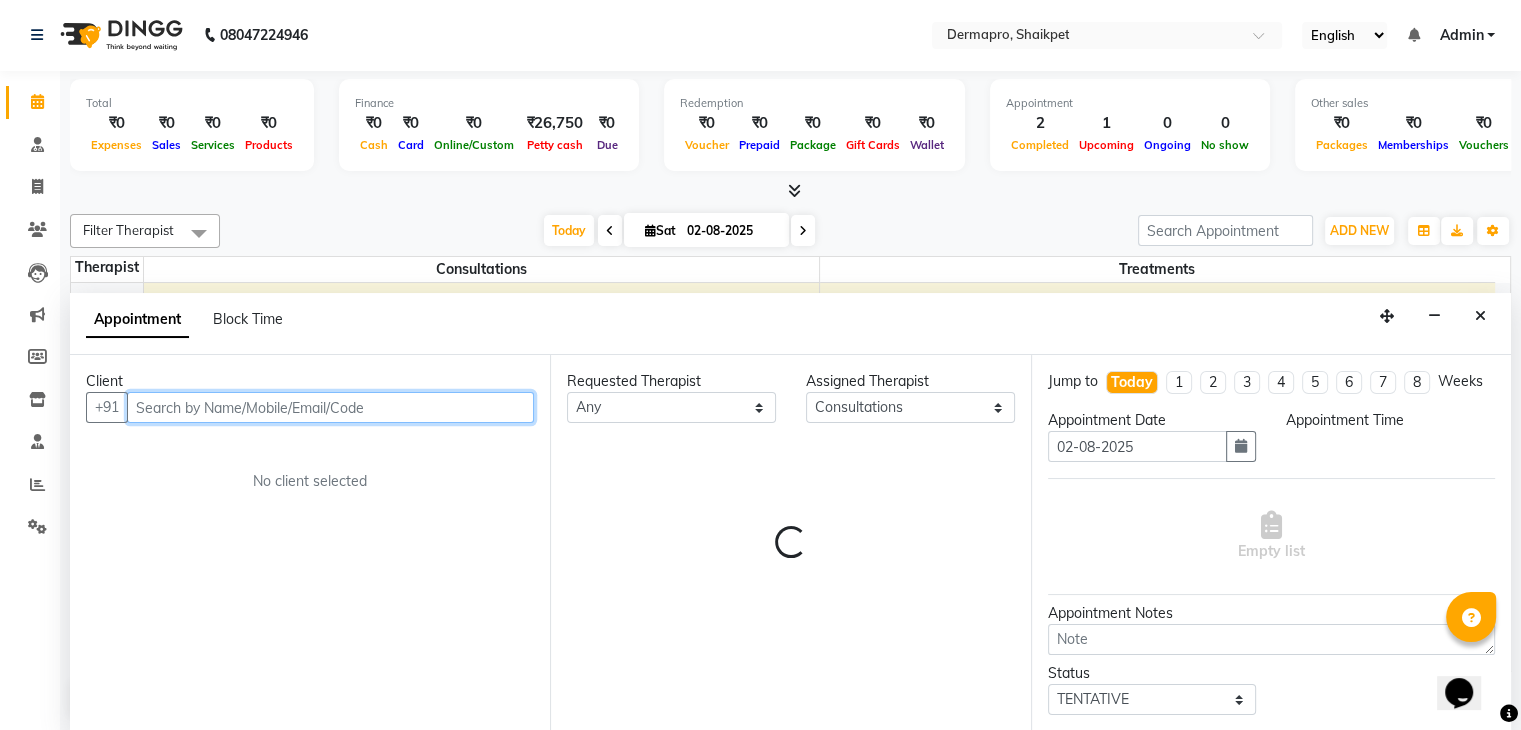 select on "960" 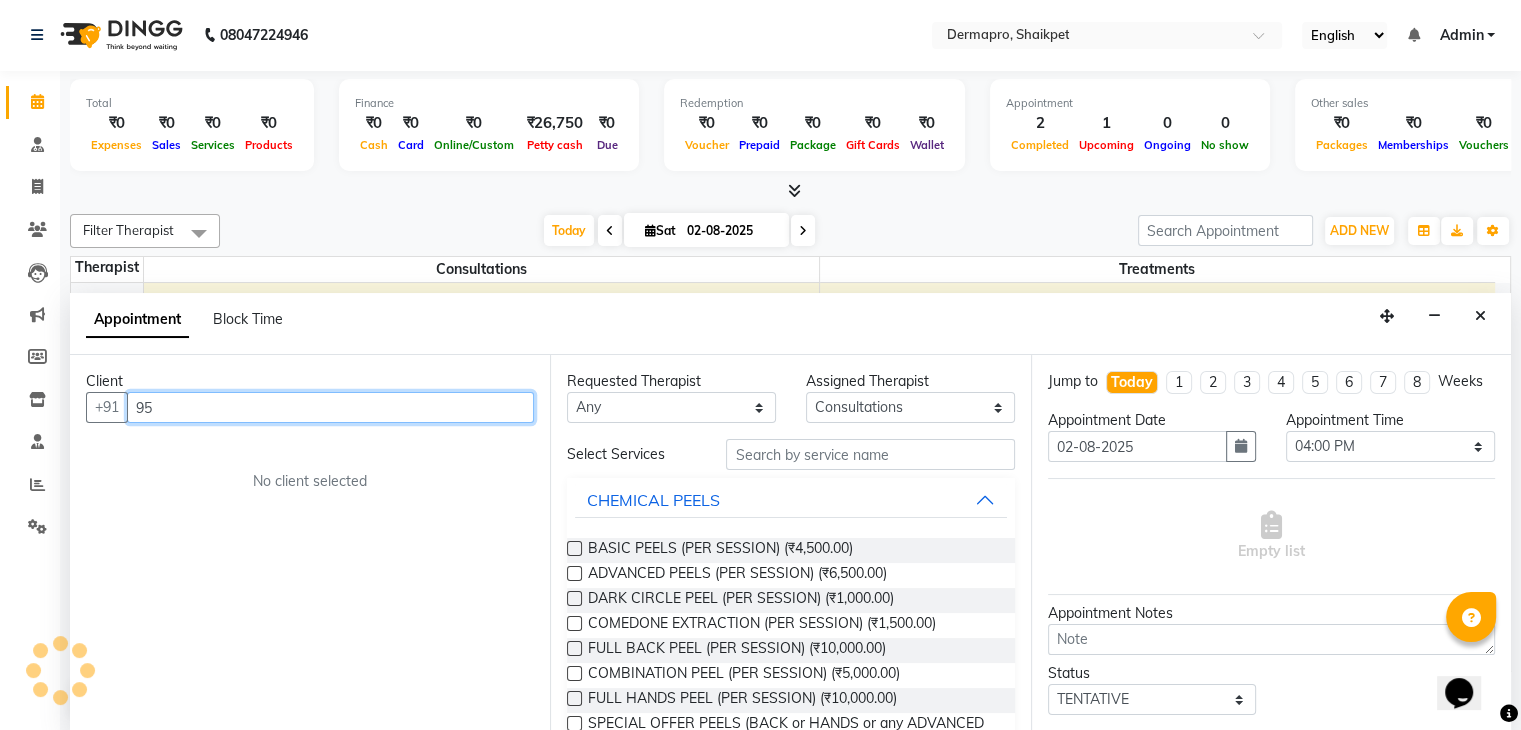 type on "9" 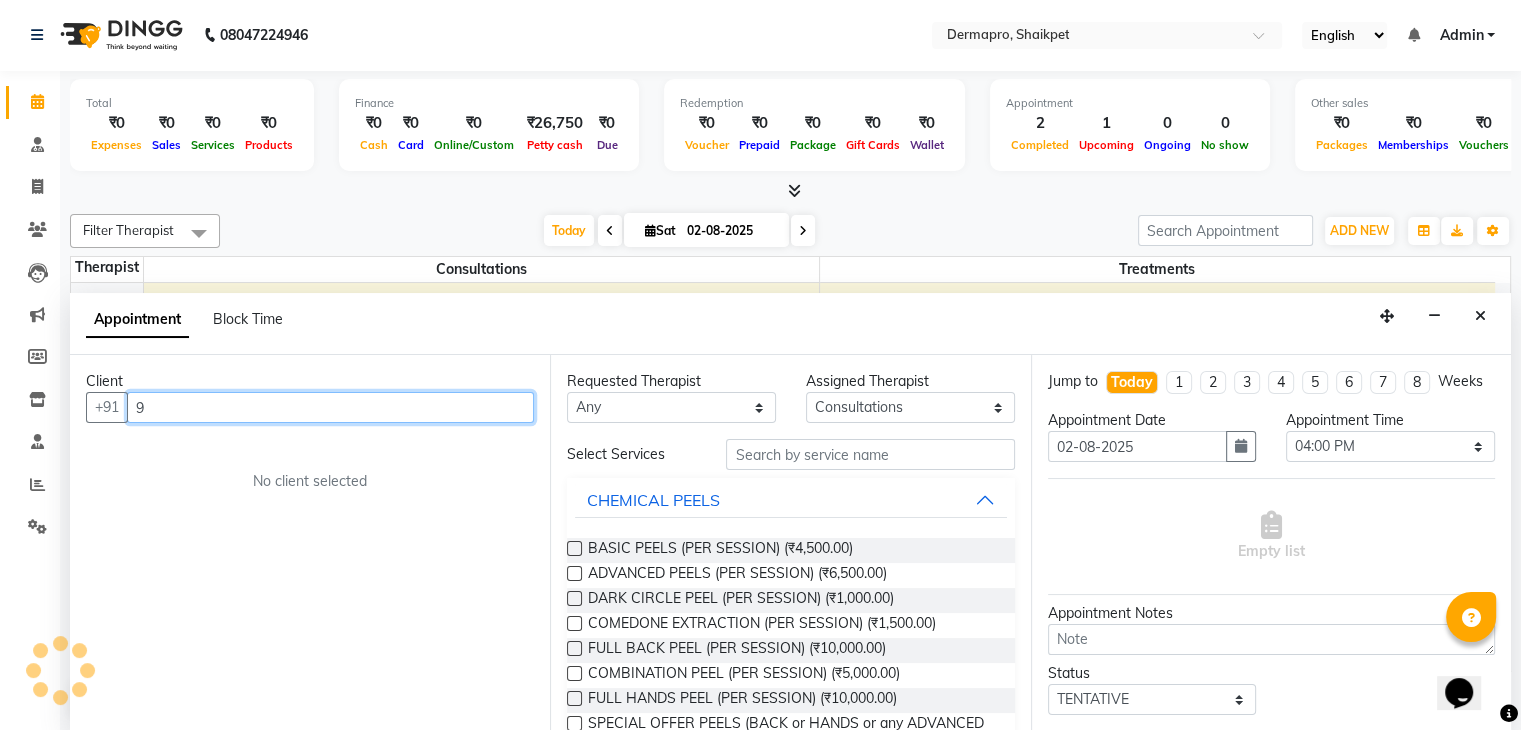 type 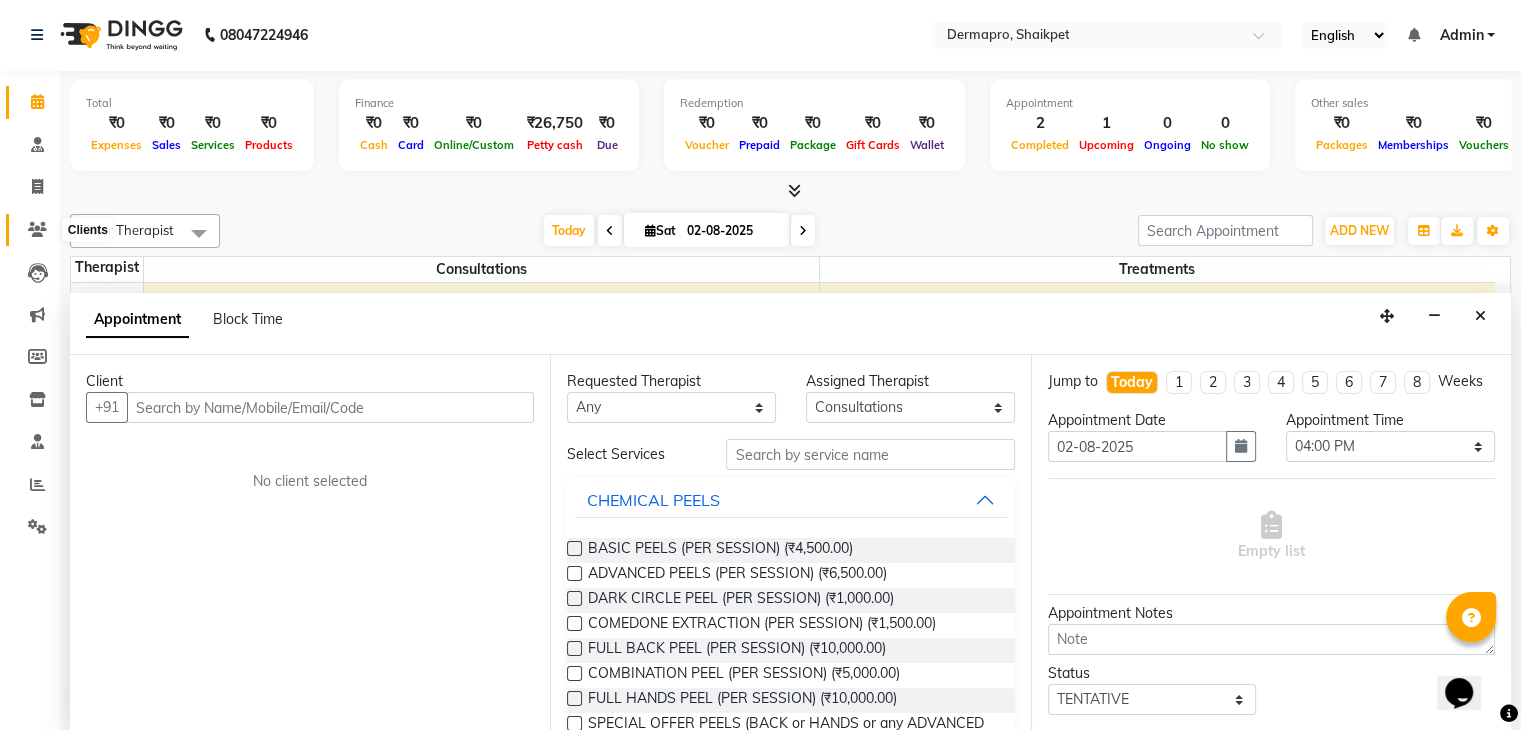 click 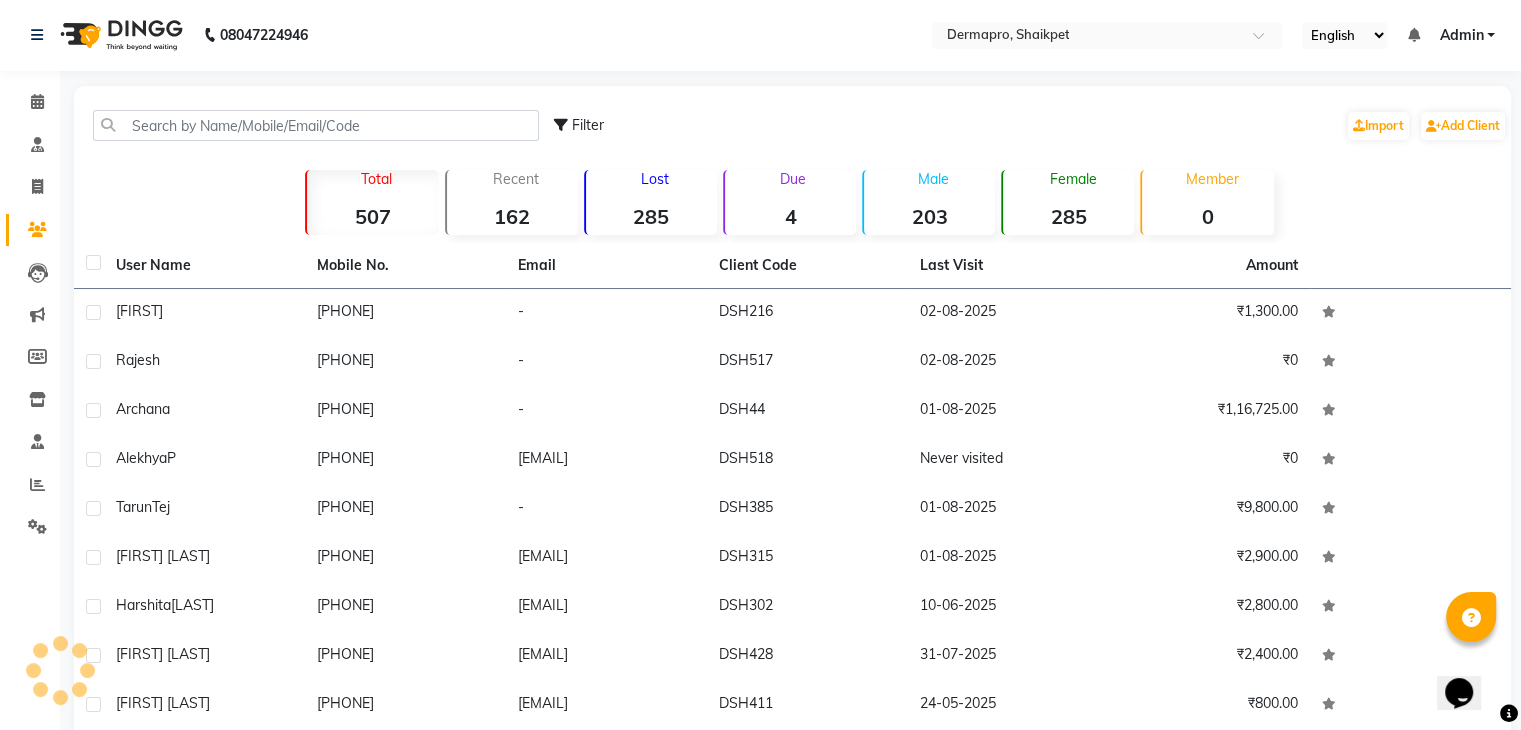 scroll, scrollTop: 0, scrollLeft: 0, axis: both 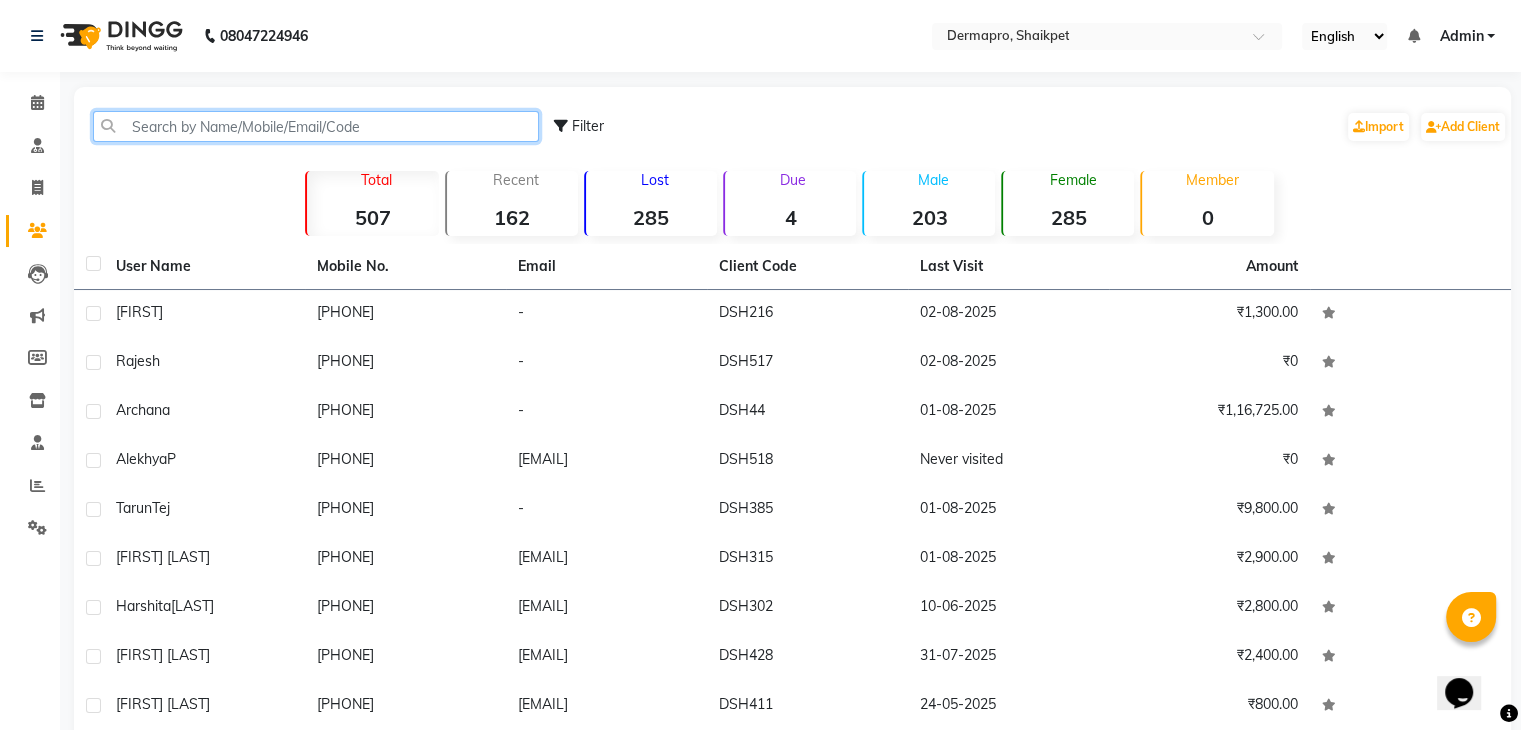 click 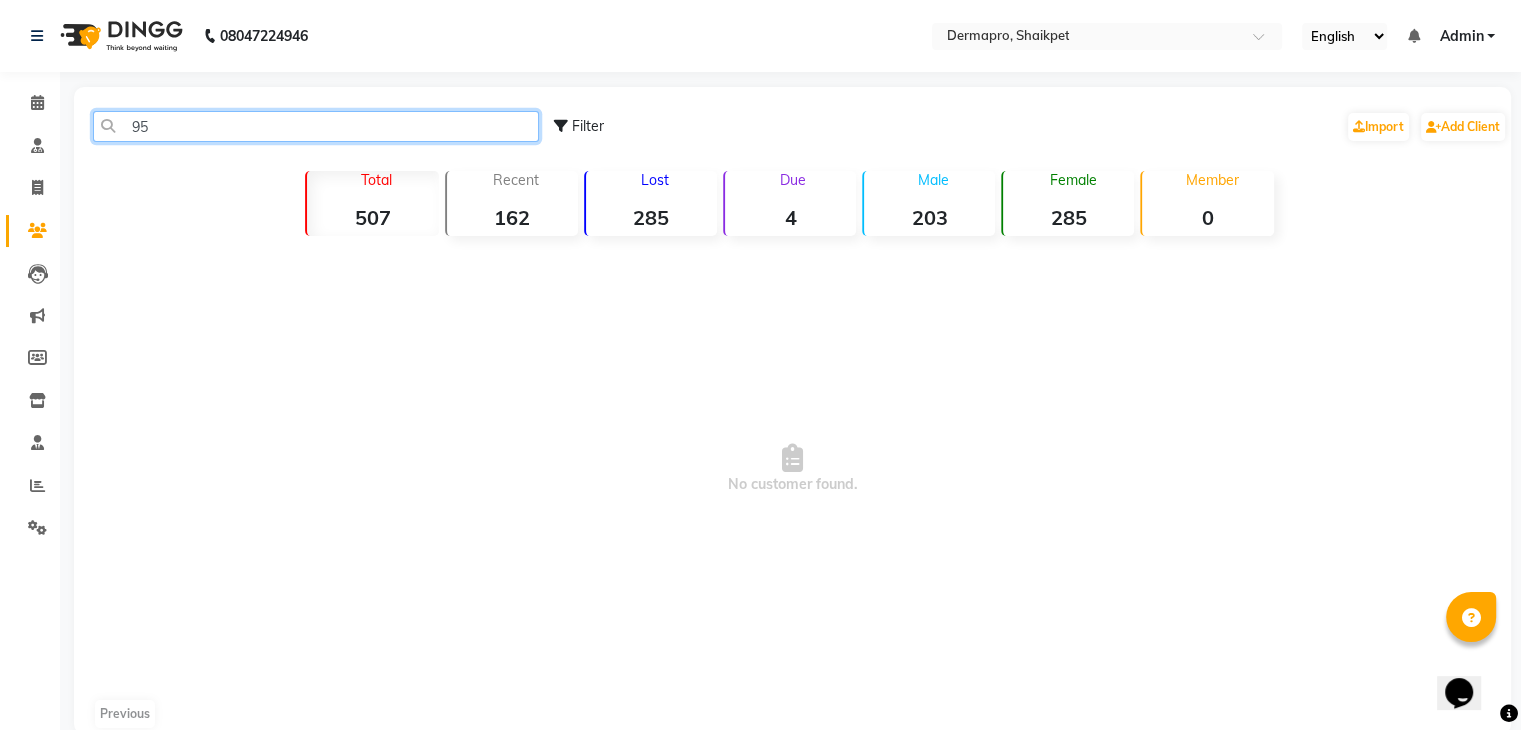 type on "9" 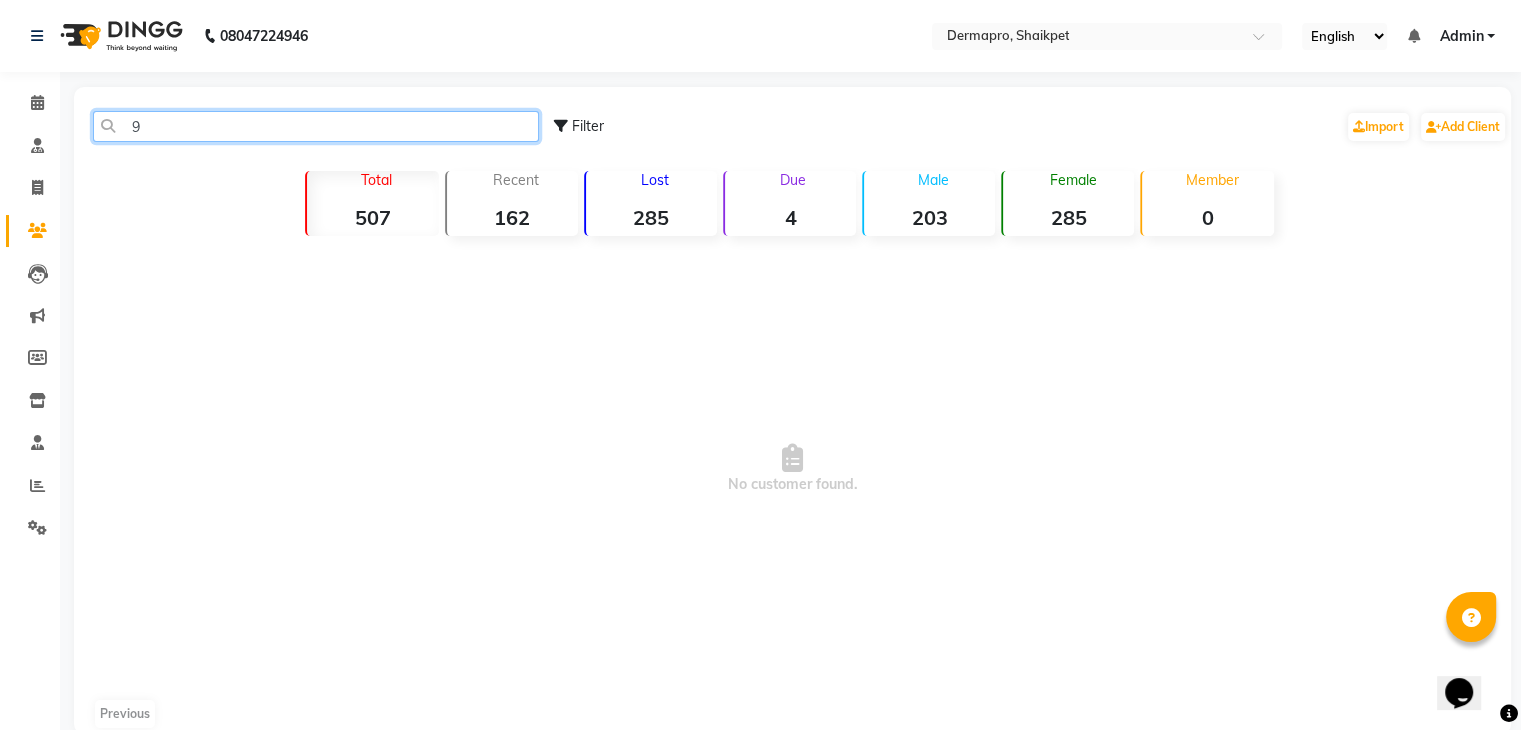 type 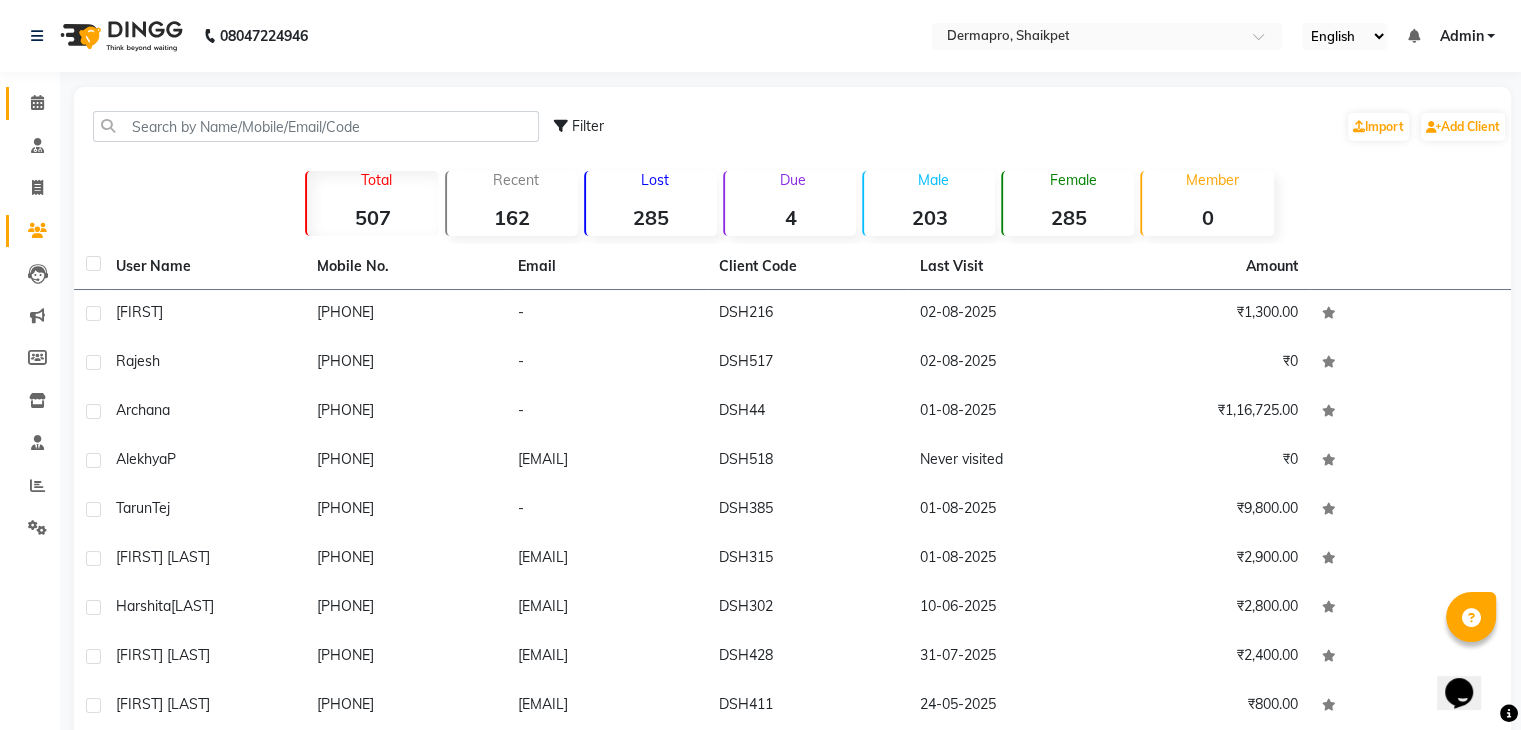 click on "Calendar" 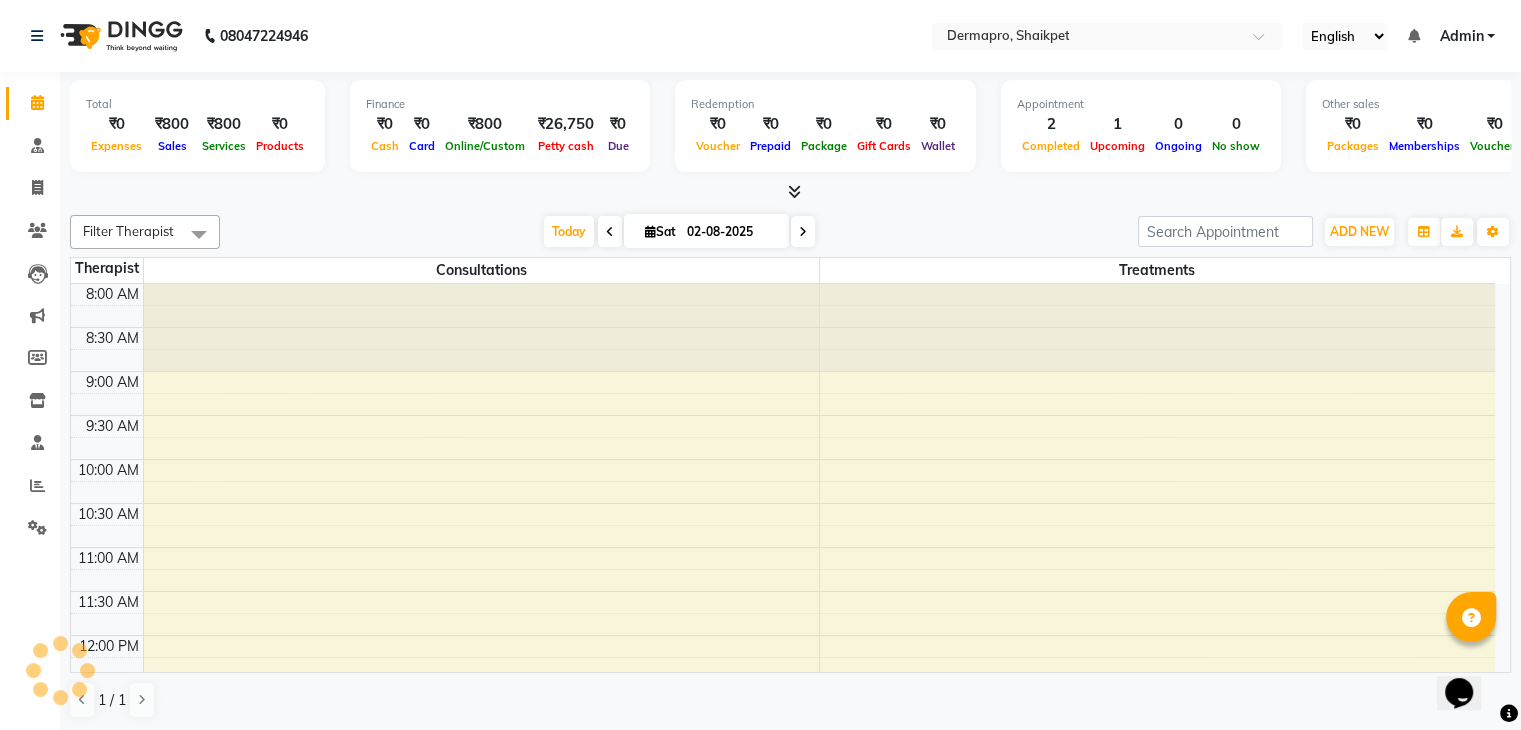 scroll, scrollTop: 436, scrollLeft: 0, axis: vertical 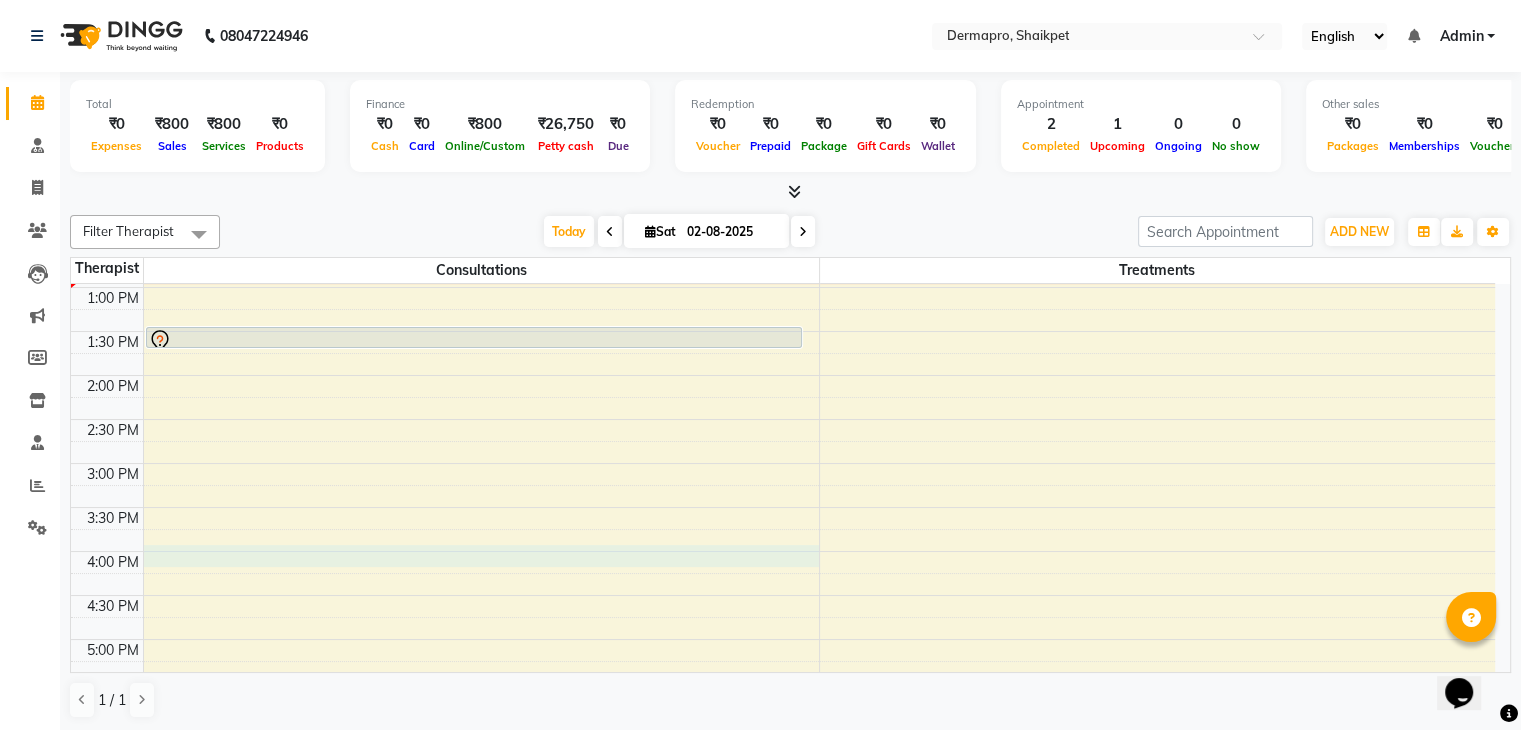 click on "[TIME] [TIME] [TIME] [TIME] [TIME] [TIME] [TIME] [TIME] [TIME] [TIME] [TIME] [TIME] [TIME] [TIME] [TIME] [TIME] [TIME] [TIME] [TIME] [TIME] [TIME] [TIME] [TIME] [TIME] [TIME] [TIME] [FIRST] [LAST], [CODE], [TIME]-[TIME], [APPOINTMENT_TYPE] [FIRST], [CODE], [TIME]-[TIME], [APPOINTMENT_TYPE] [FIRST] [LAST], [CODE], [TIME]-[TIME], [APPOINTMENT_TYPE]" at bounding box center (783, 419) 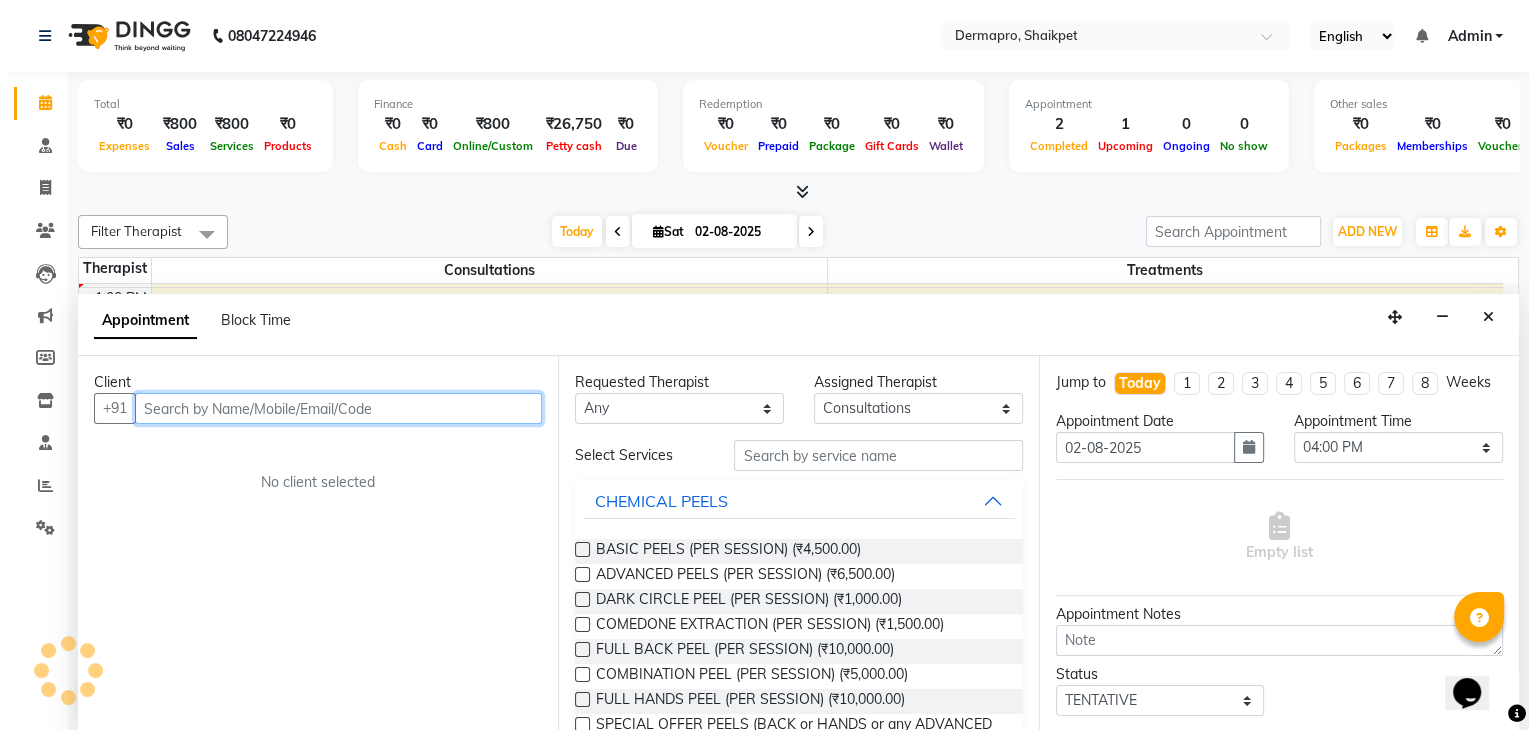 scroll, scrollTop: 1, scrollLeft: 0, axis: vertical 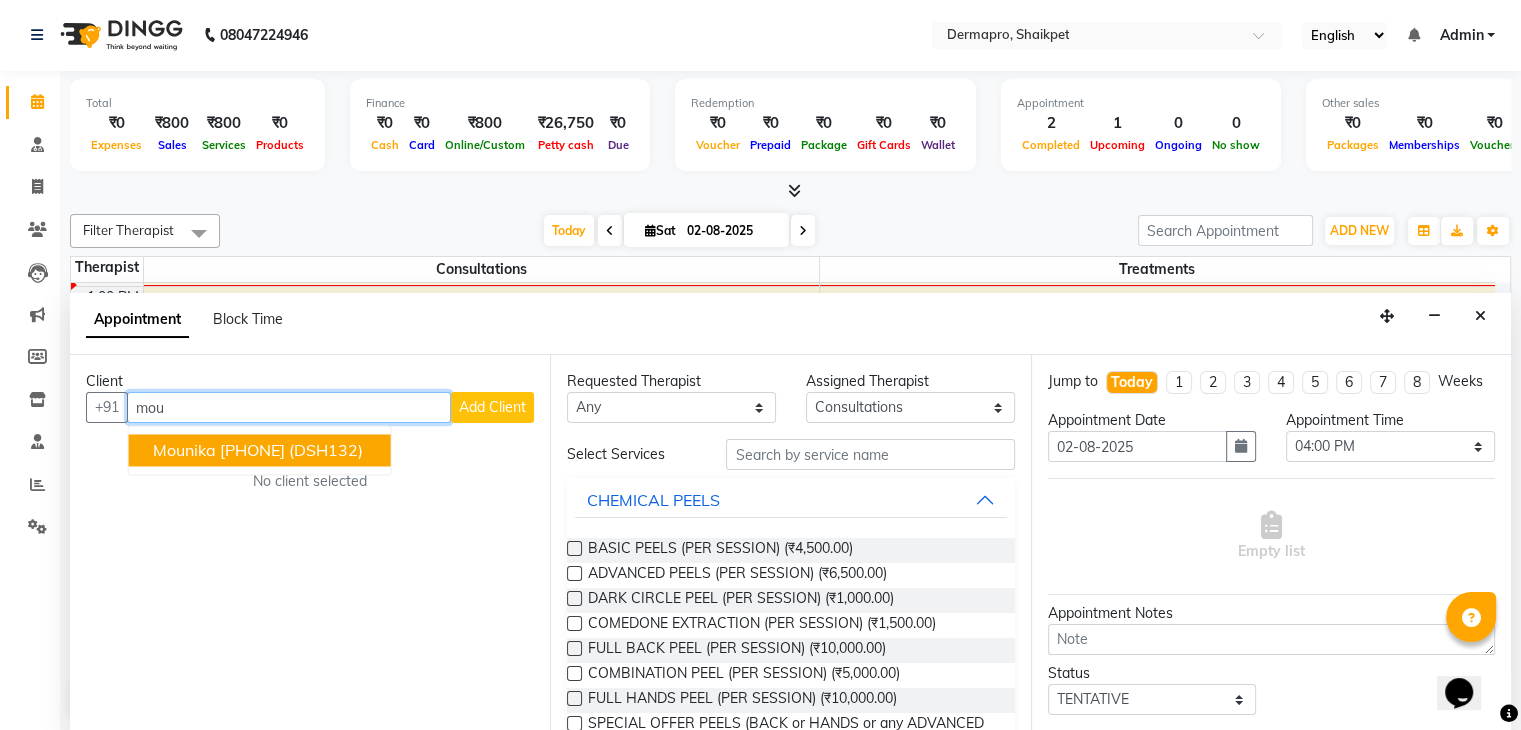 click on "mou" at bounding box center (289, 407) 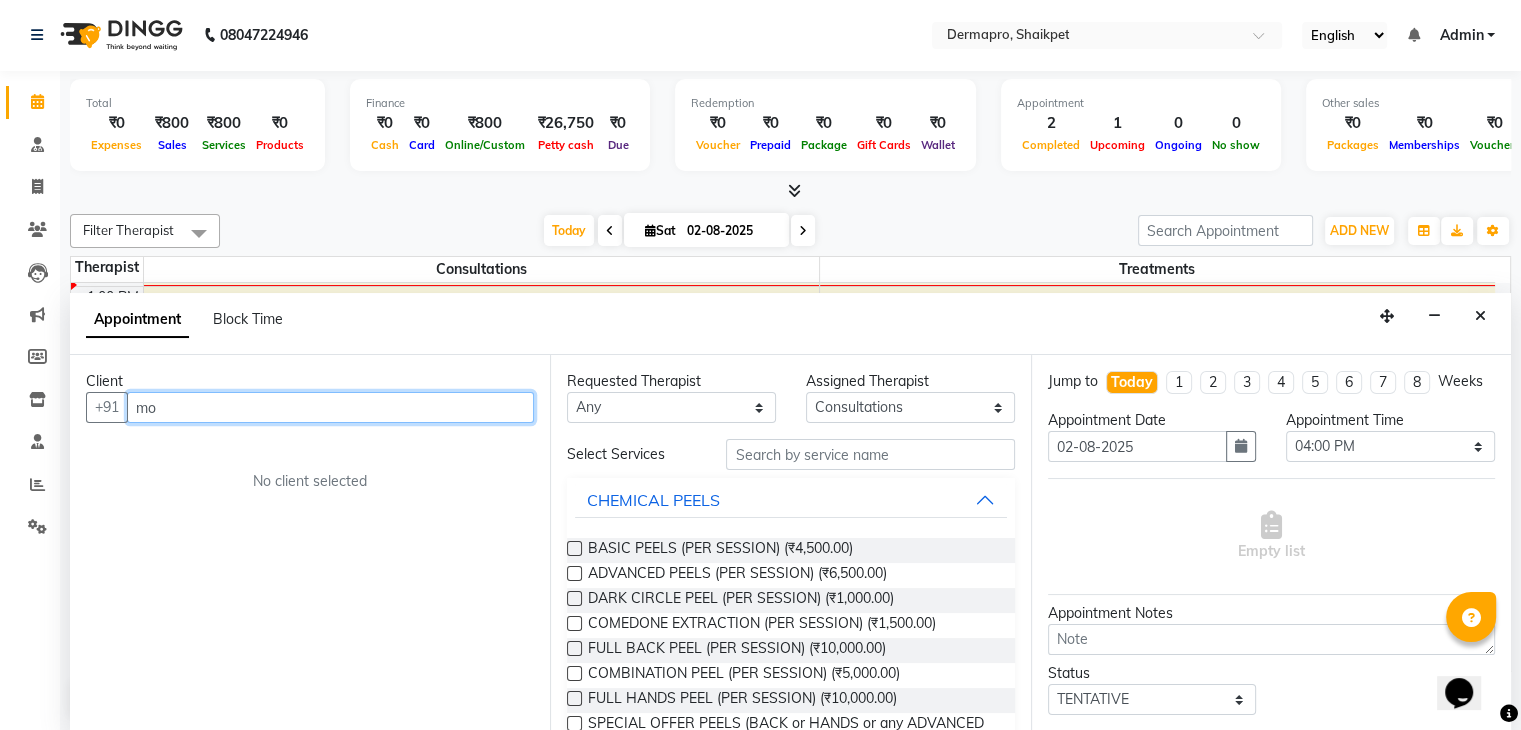 type on "m" 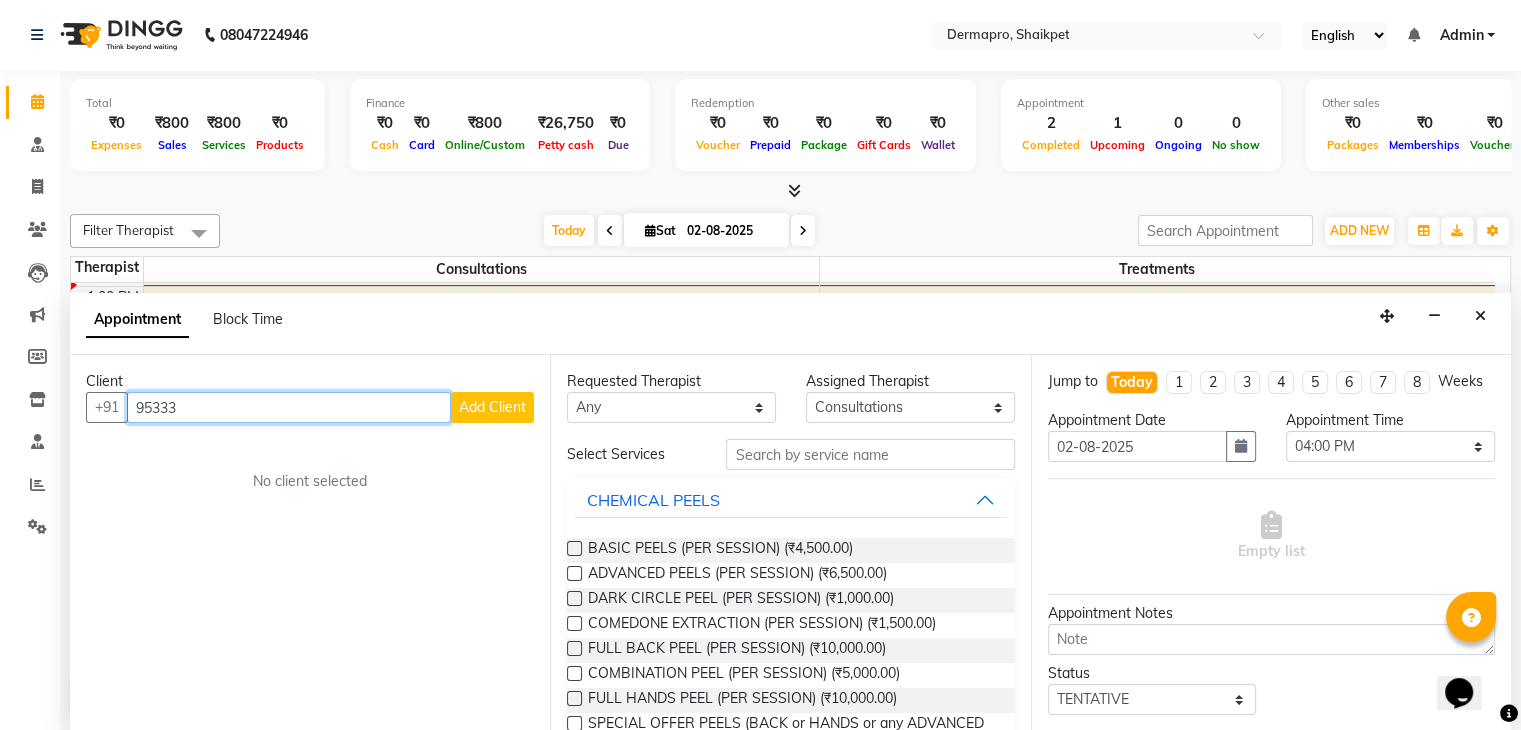 type on "95333" 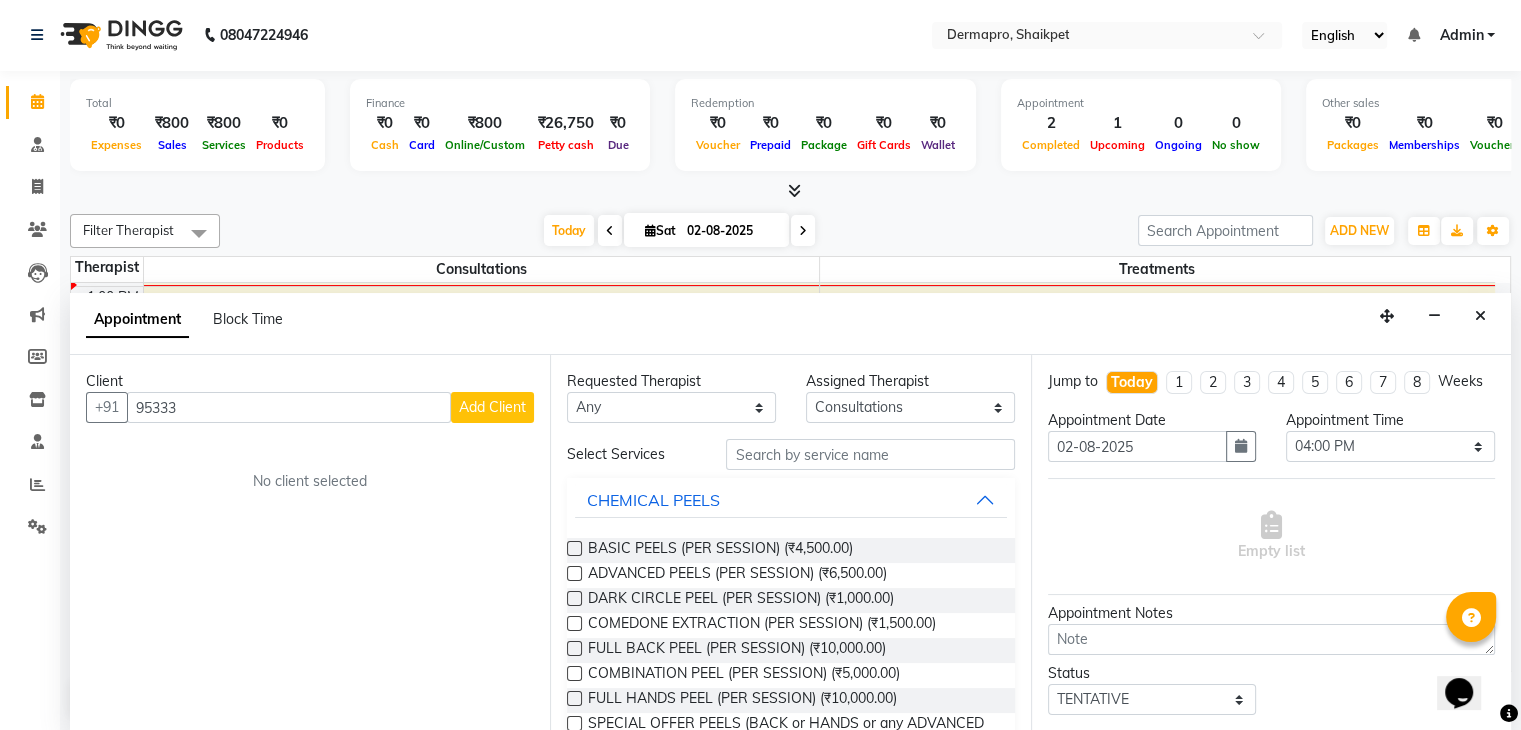 click on "Add Client" at bounding box center (492, 407) 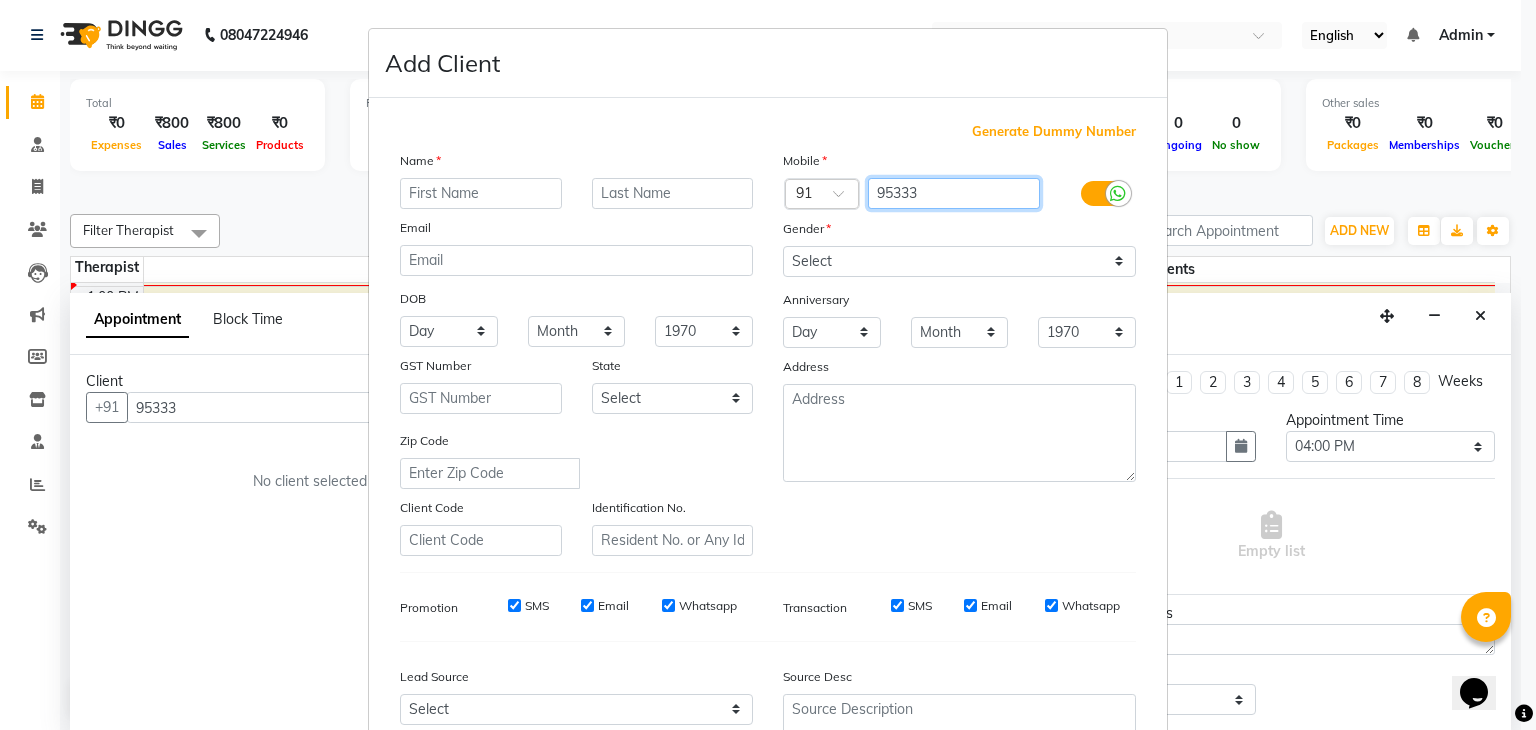 click on "95333" at bounding box center [954, 193] 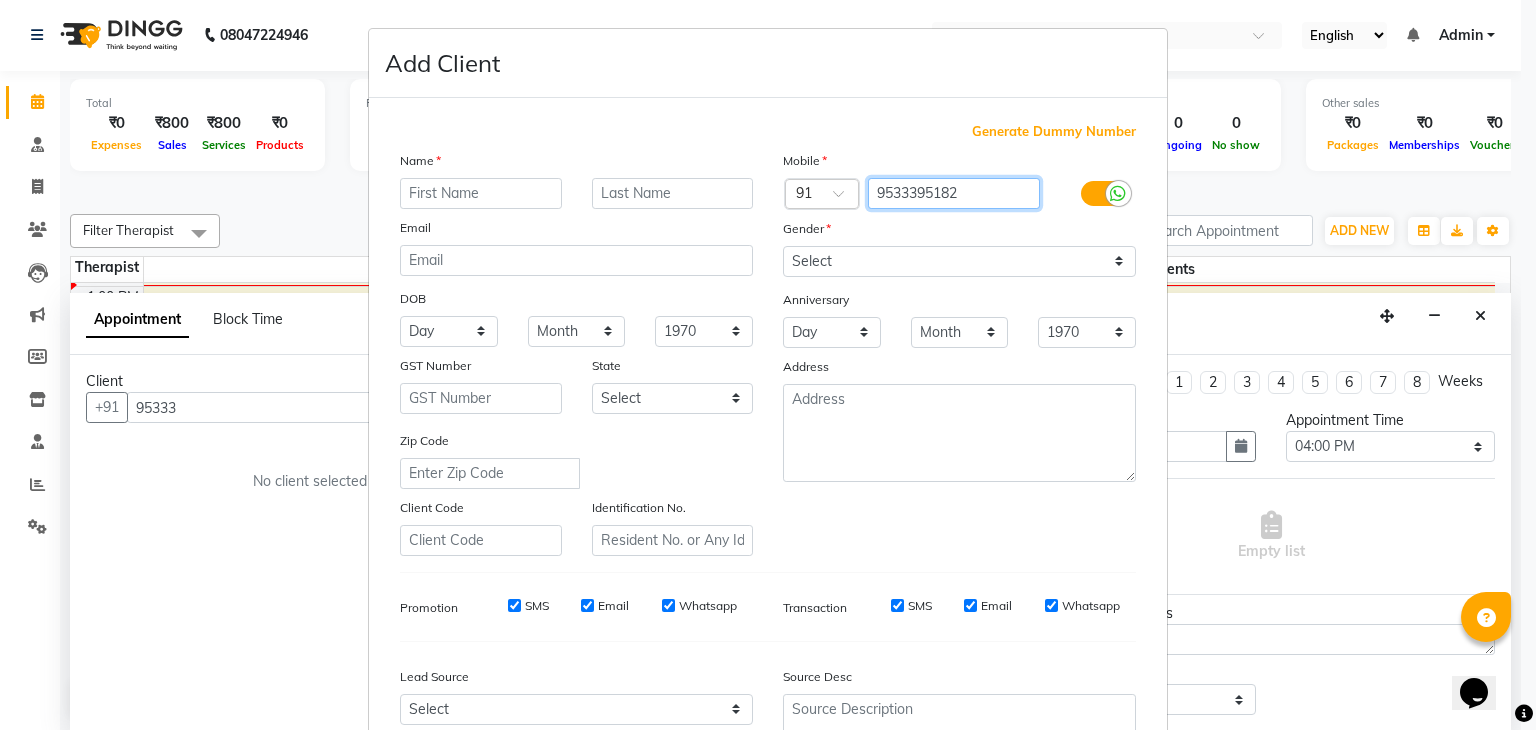 type on "9533395182" 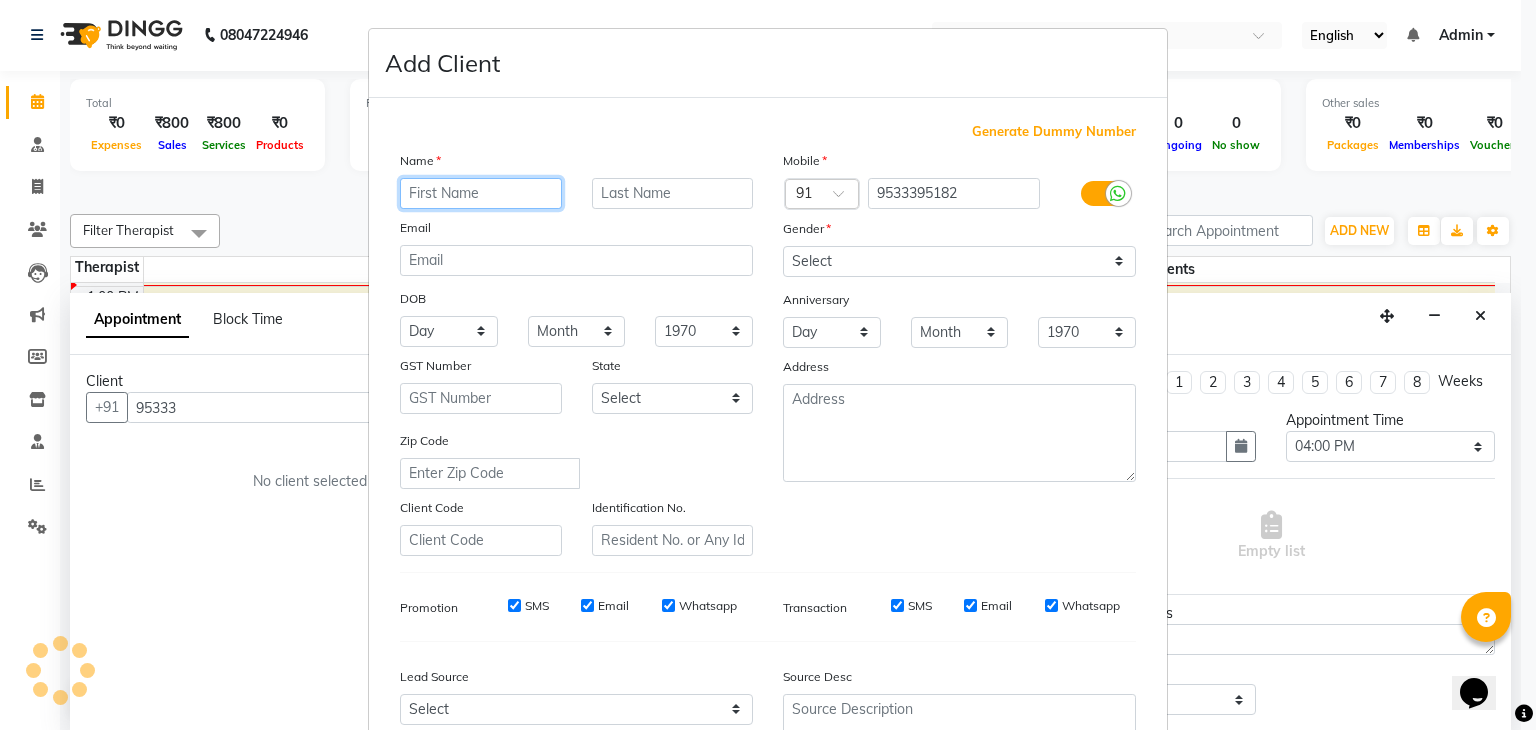 click at bounding box center (481, 193) 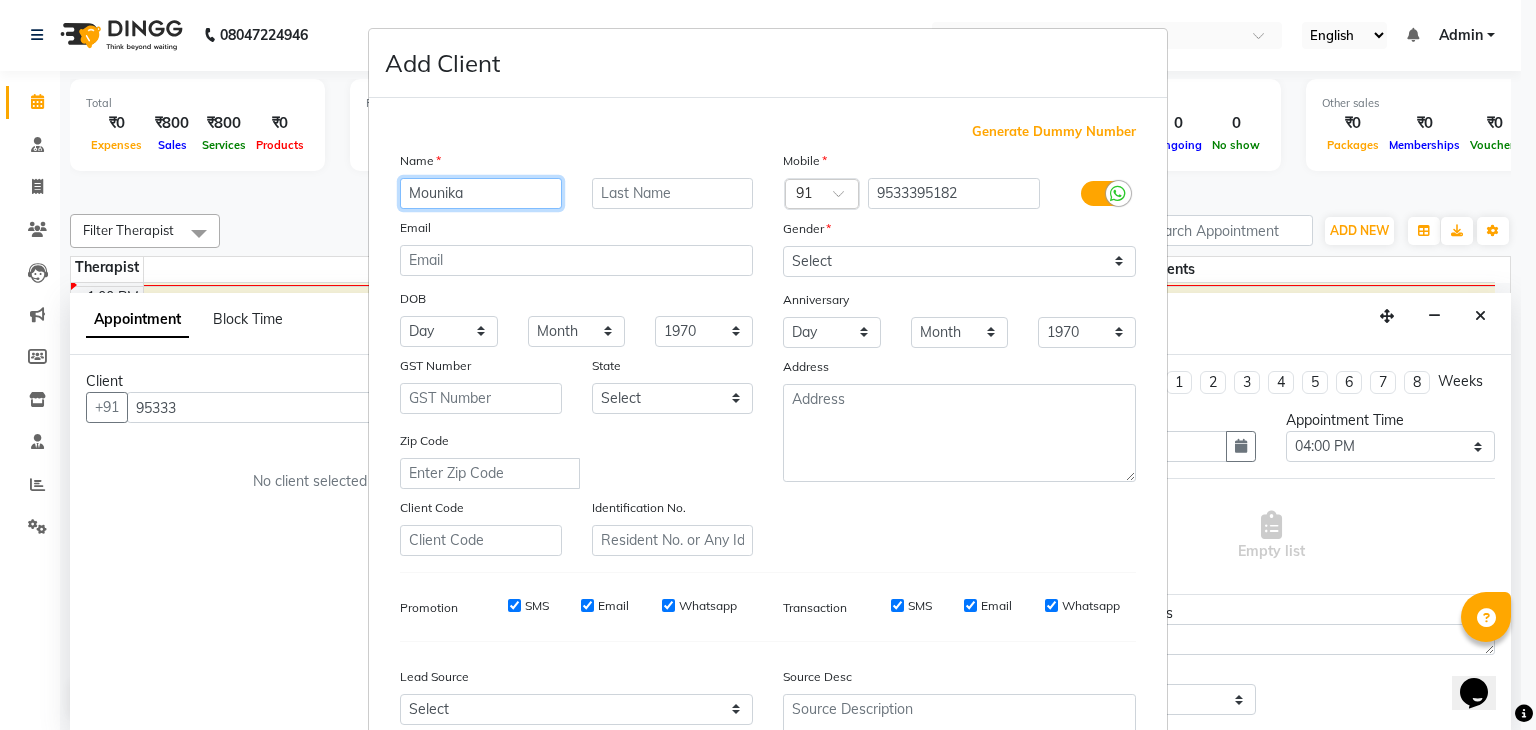 type on "Mounika" 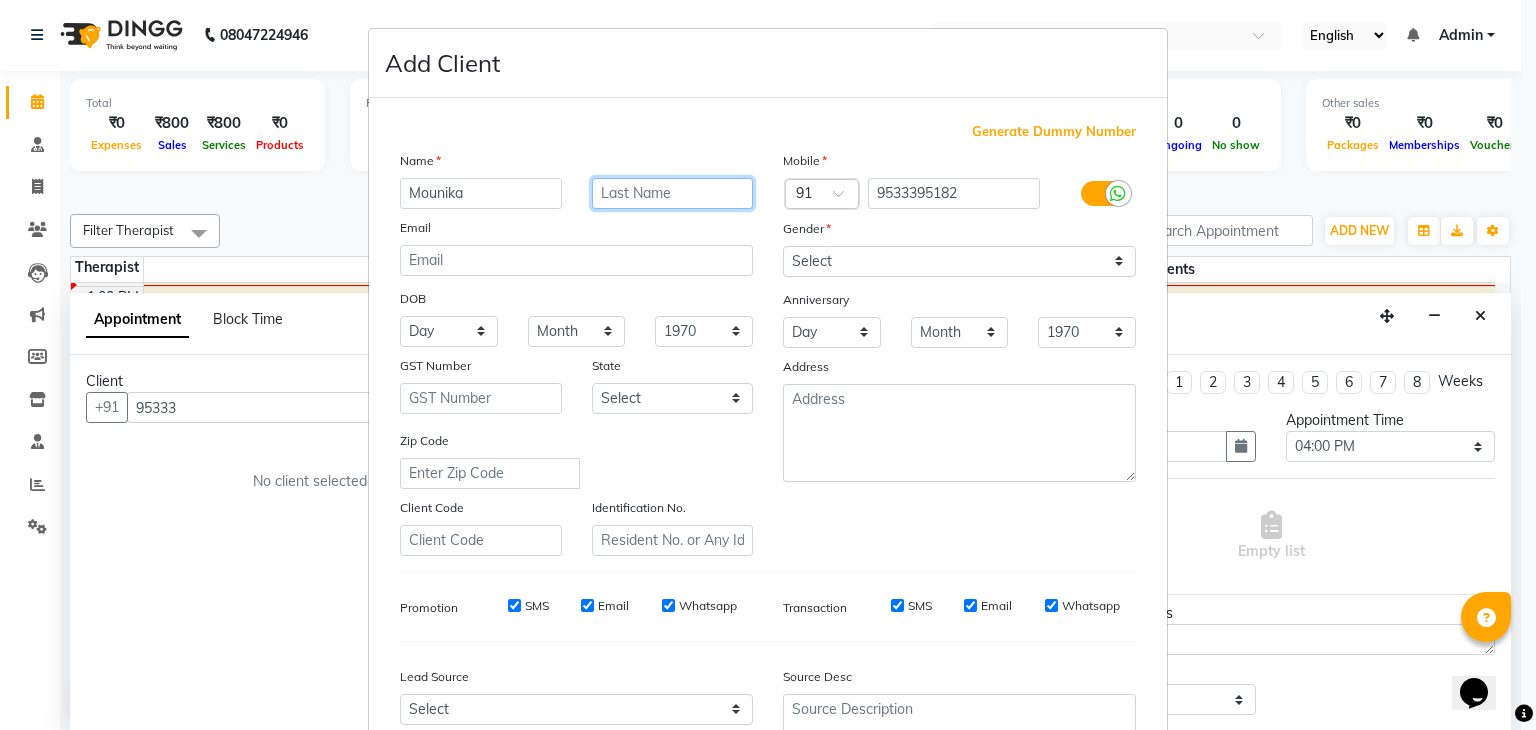 click at bounding box center (673, 193) 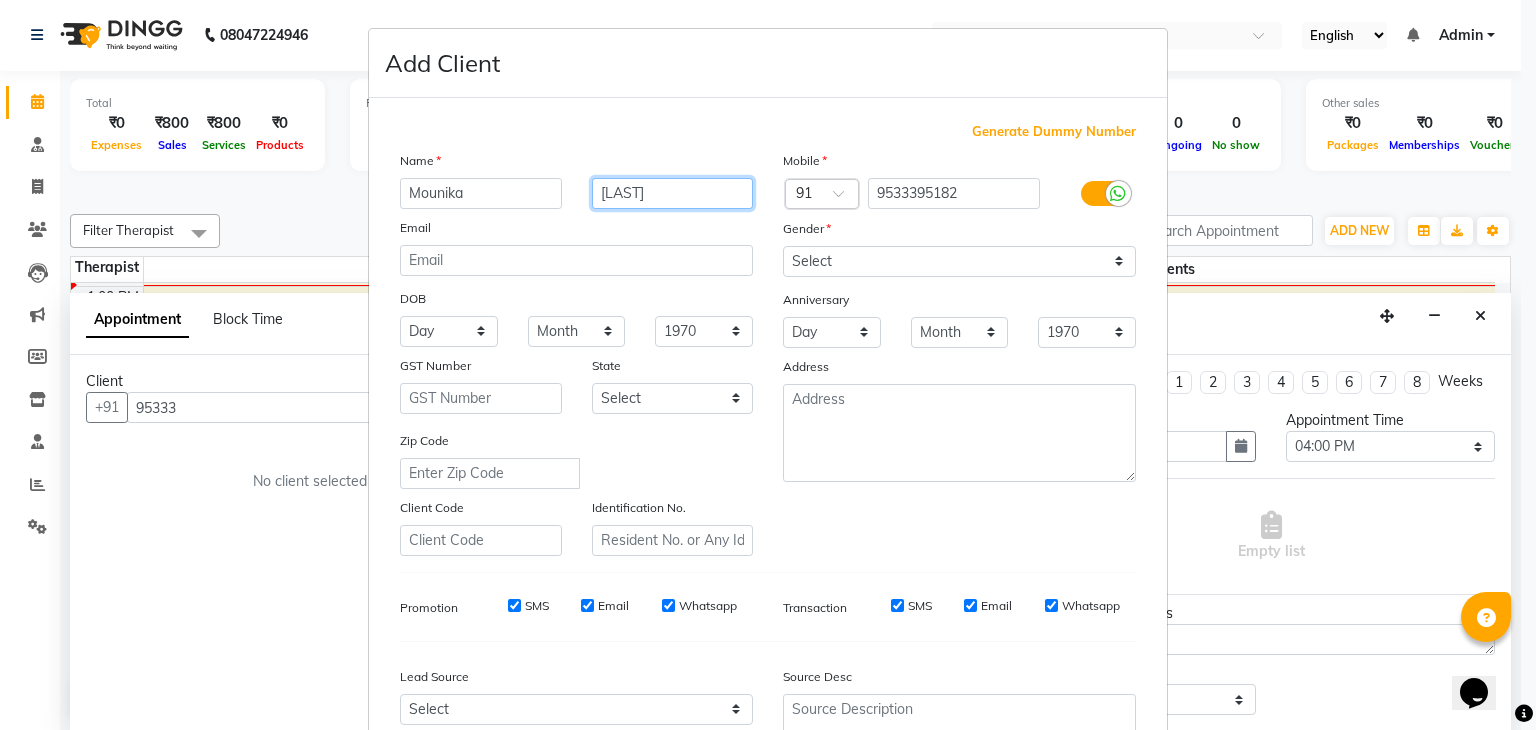 type on "[LAST]" 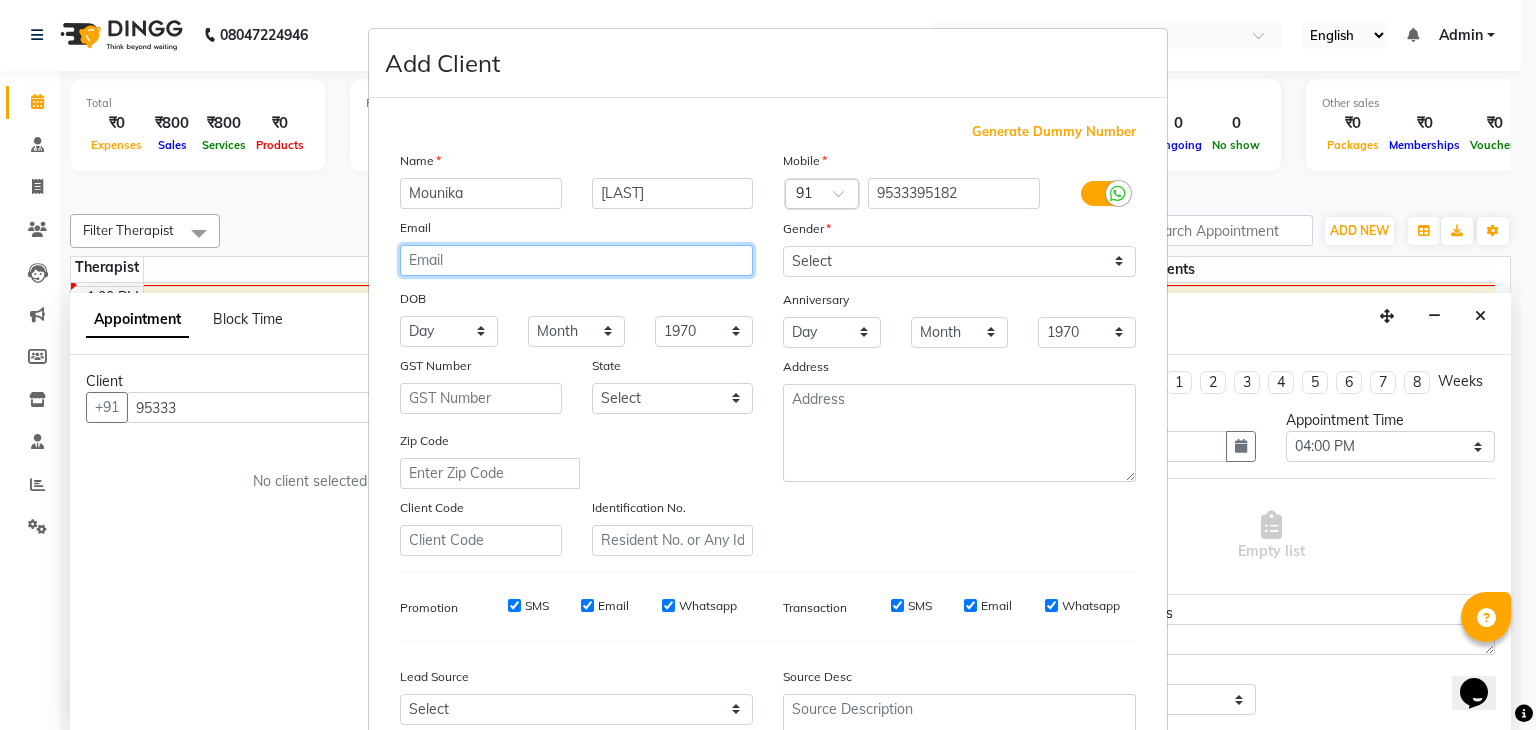 click at bounding box center (576, 260) 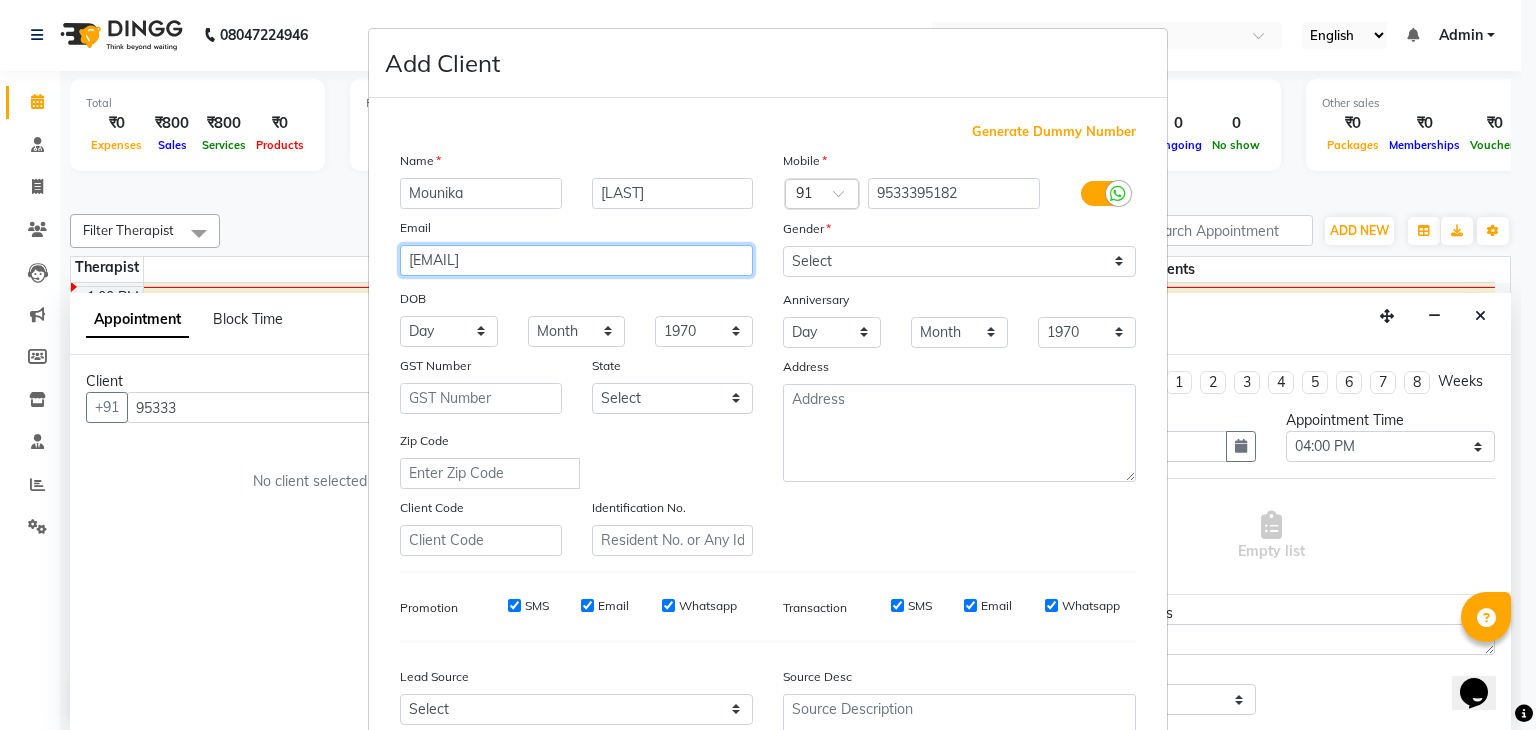 type on "[EMAIL]" 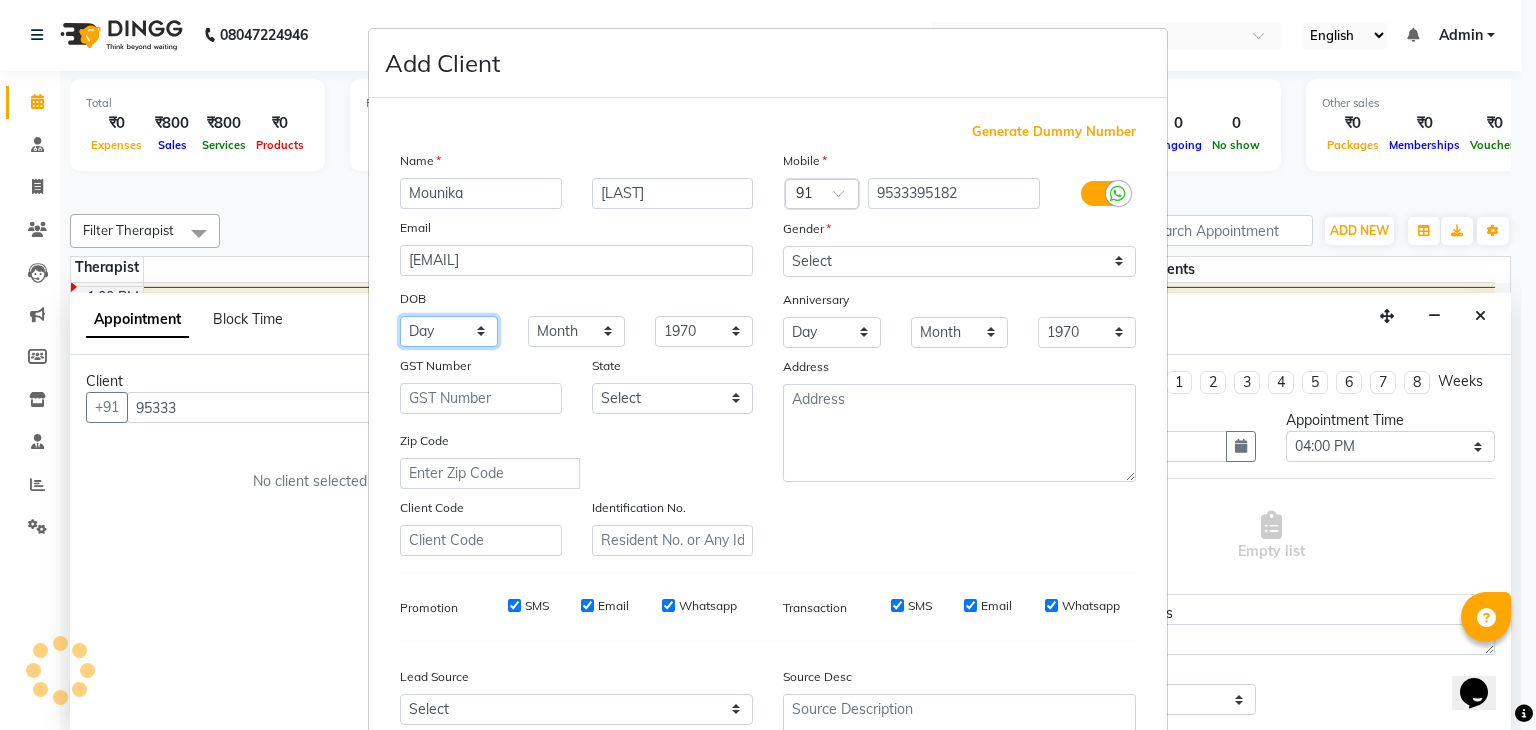 click on "Day 01 02 03 04 05 06 07 08 09 10 11 12 13 14 15 16 17 18 19 20 21 22 23 24 25 26 27 28 29 30 31" at bounding box center [449, 331] 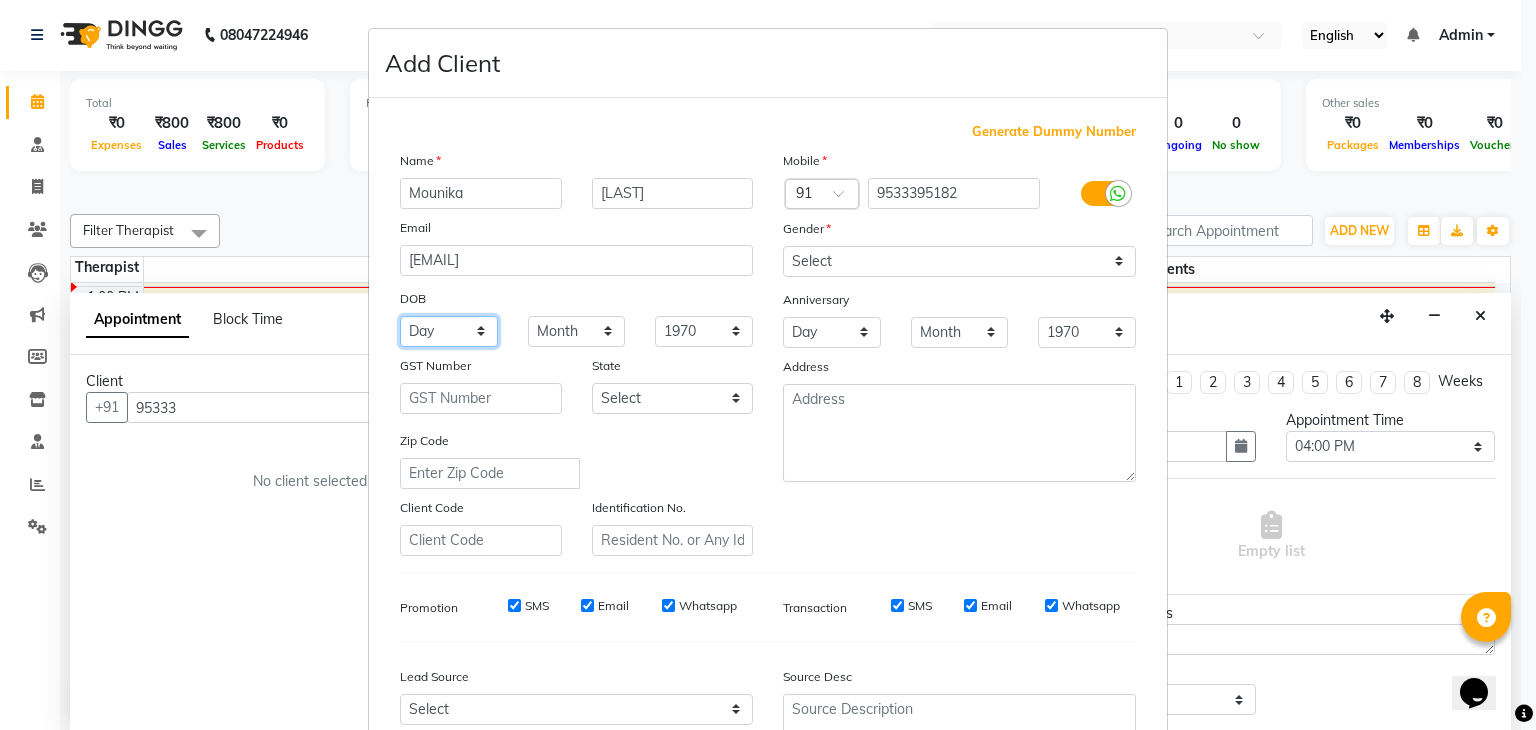select on "13" 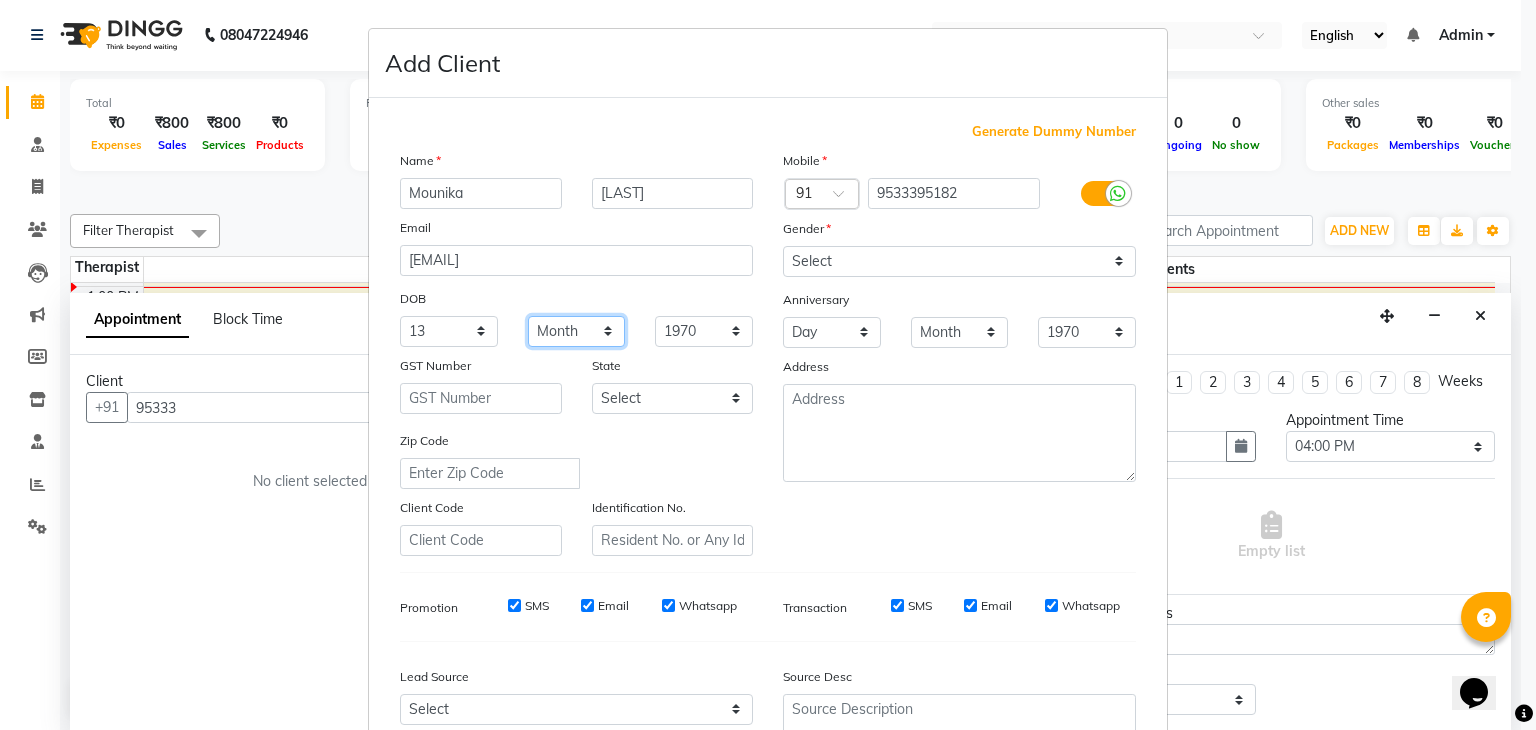 click on "Month January February March April May June July August September October November December" at bounding box center [577, 331] 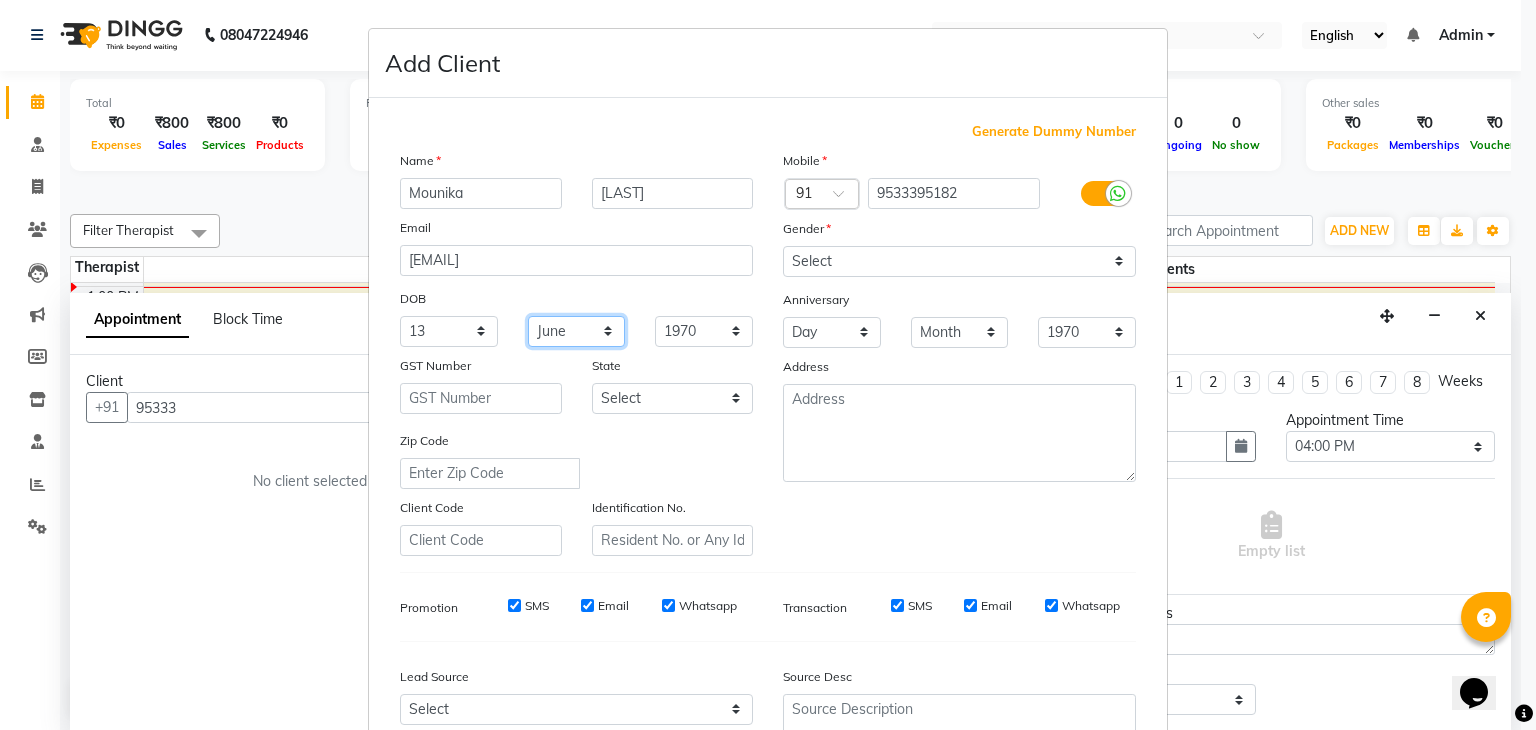 click on "Month January February March April May June July August September October November December" at bounding box center [577, 331] 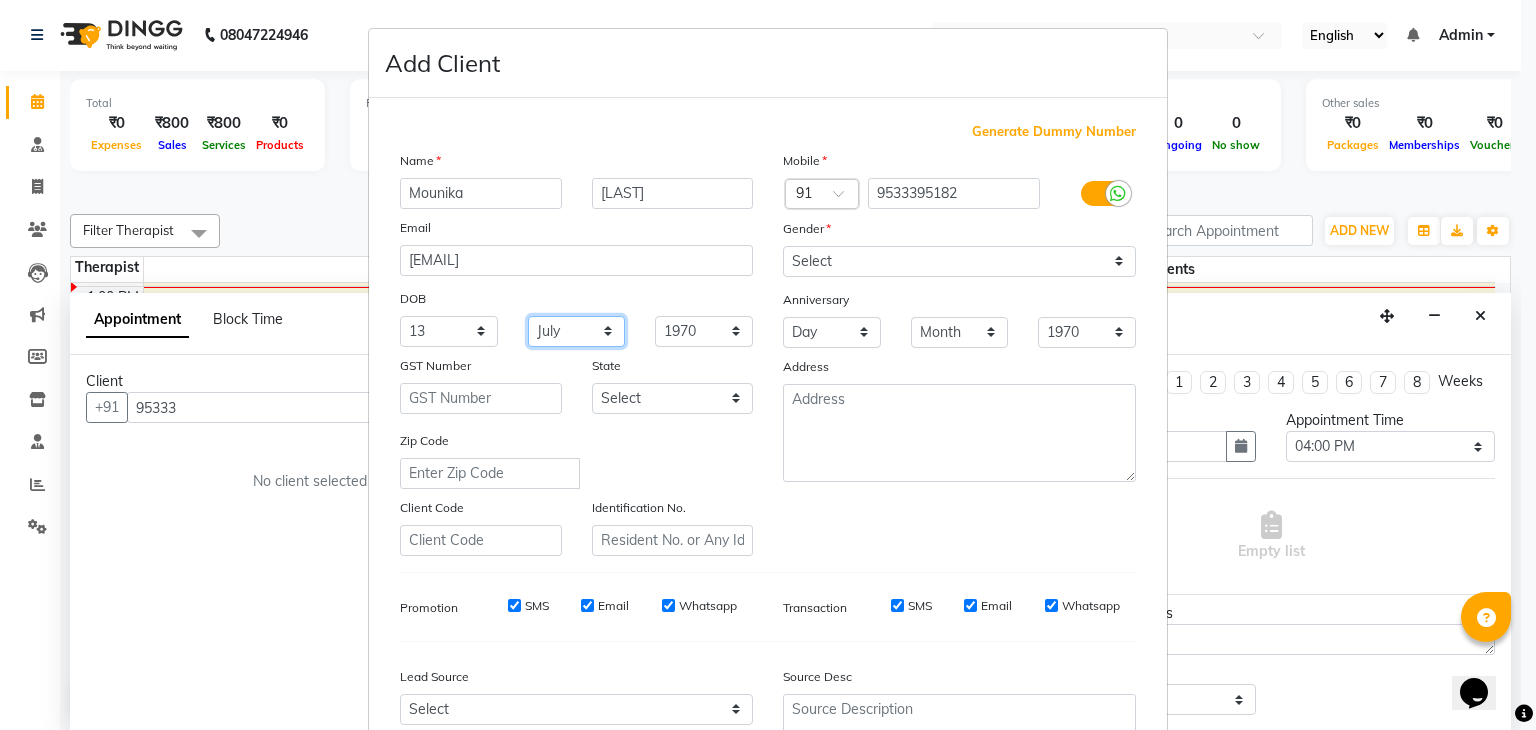 select on "06" 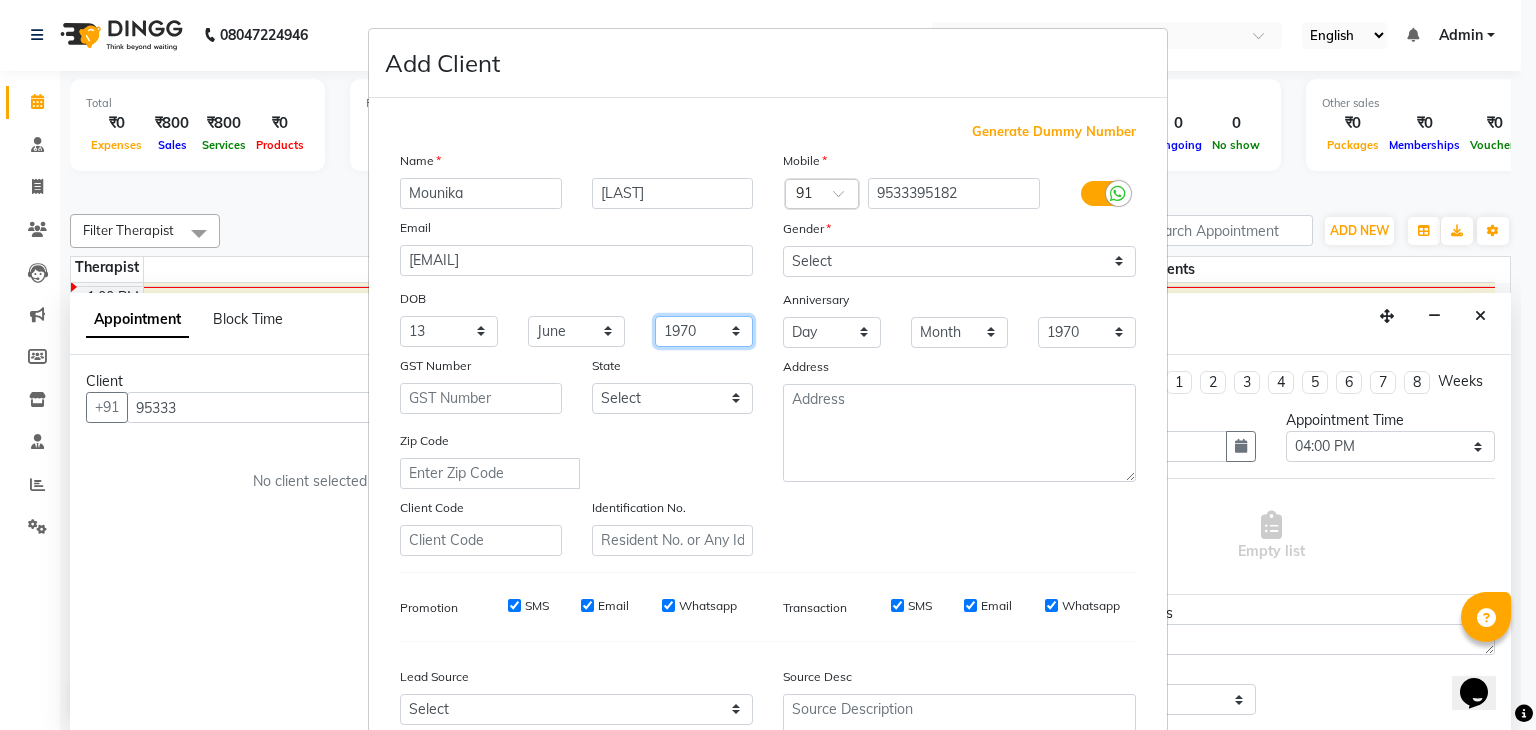 click on "1940 1941 1942 1943 1944 1945 1946 1947 1948 1949 1950 1951 1952 1953 1954 1955 1956 1957 1958 1959 1960 1961 1962 1963 1964 1965 1966 1967 1968 1969 1970 1971 1972 1973 1974 1975 1976 1977 1978 1979 1980 1981 1982 1983 1984 1985 1986 1987 1988 1989 1990 1991 1992 1993 1994 1995 1996 1997 1998 1999 2000 2001 2002 2003 2004 2005 2006 2007 2008 2009 2010 2011 2012 2013 2014 2015 2016 2017 2018 2019 2020 2021 2022 2023 2024" at bounding box center (704, 331) 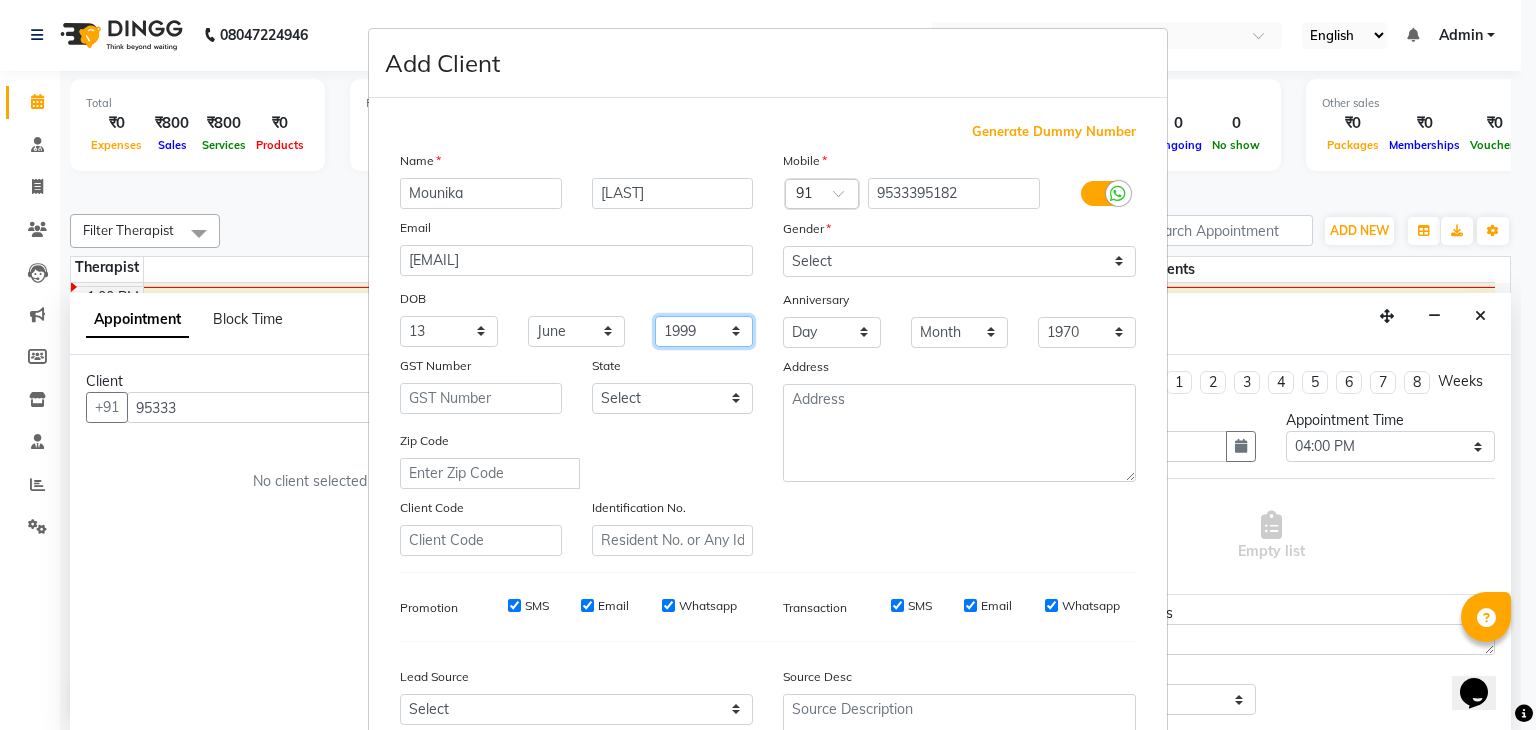 click on "1940 1941 1942 1943 1944 1945 1946 1947 1948 1949 1950 1951 1952 1953 1954 1955 1956 1957 1958 1959 1960 1961 1962 1963 1964 1965 1966 1967 1968 1969 1970 1971 1972 1973 1974 1975 1976 1977 1978 1979 1980 1981 1982 1983 1984 1985 1986 1987 1988 1989 1990 1991 1992 1993 1994 1995 1996 1997 1998 1999 2000 2001 2002 2003 2004 2005 2006 2007 2008 2009 2010 2011 2012 2013 2014 2015 2016 2017 2018 2019 2020 2021 2022 2023 2024" at bounding box center [704, 331] 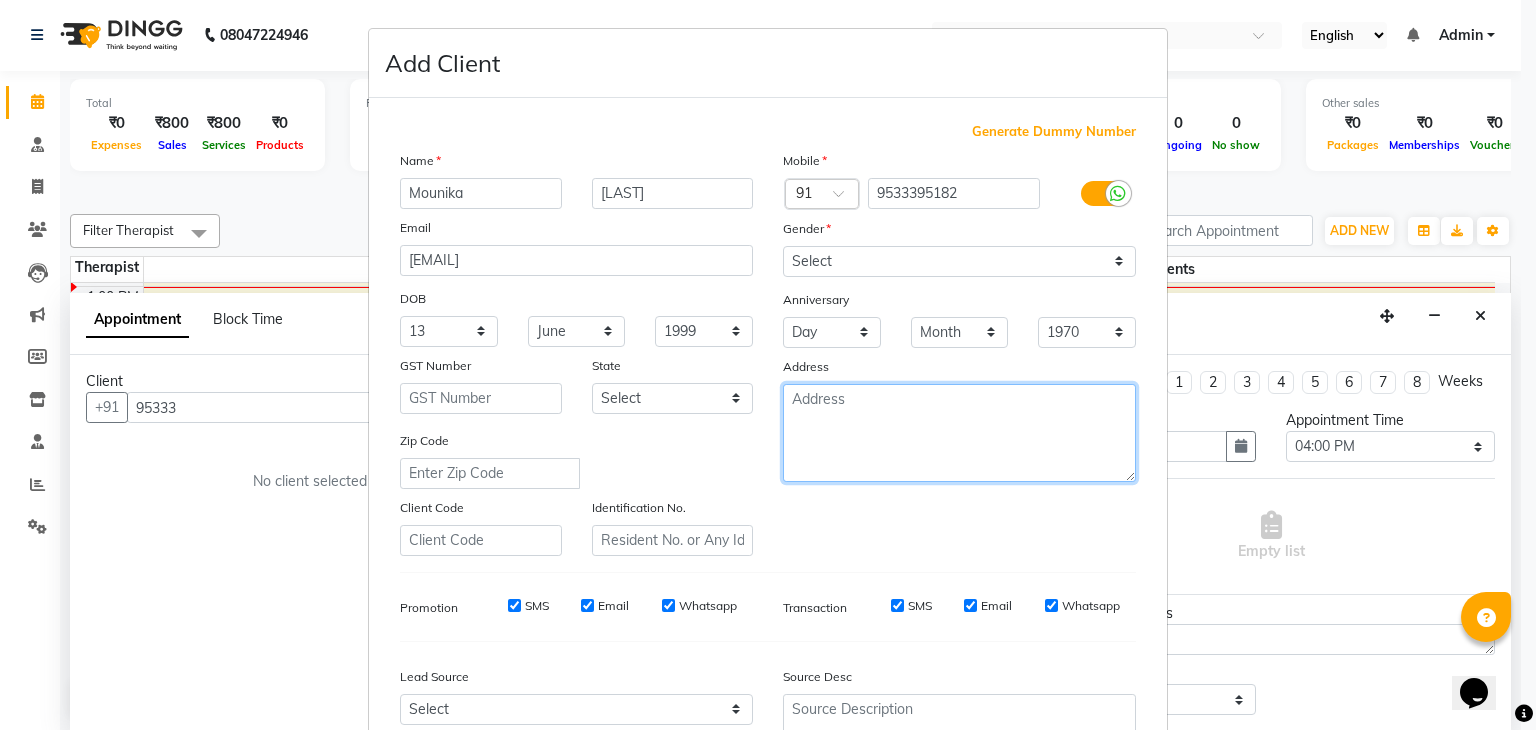 click at bounding box center [959, 433] 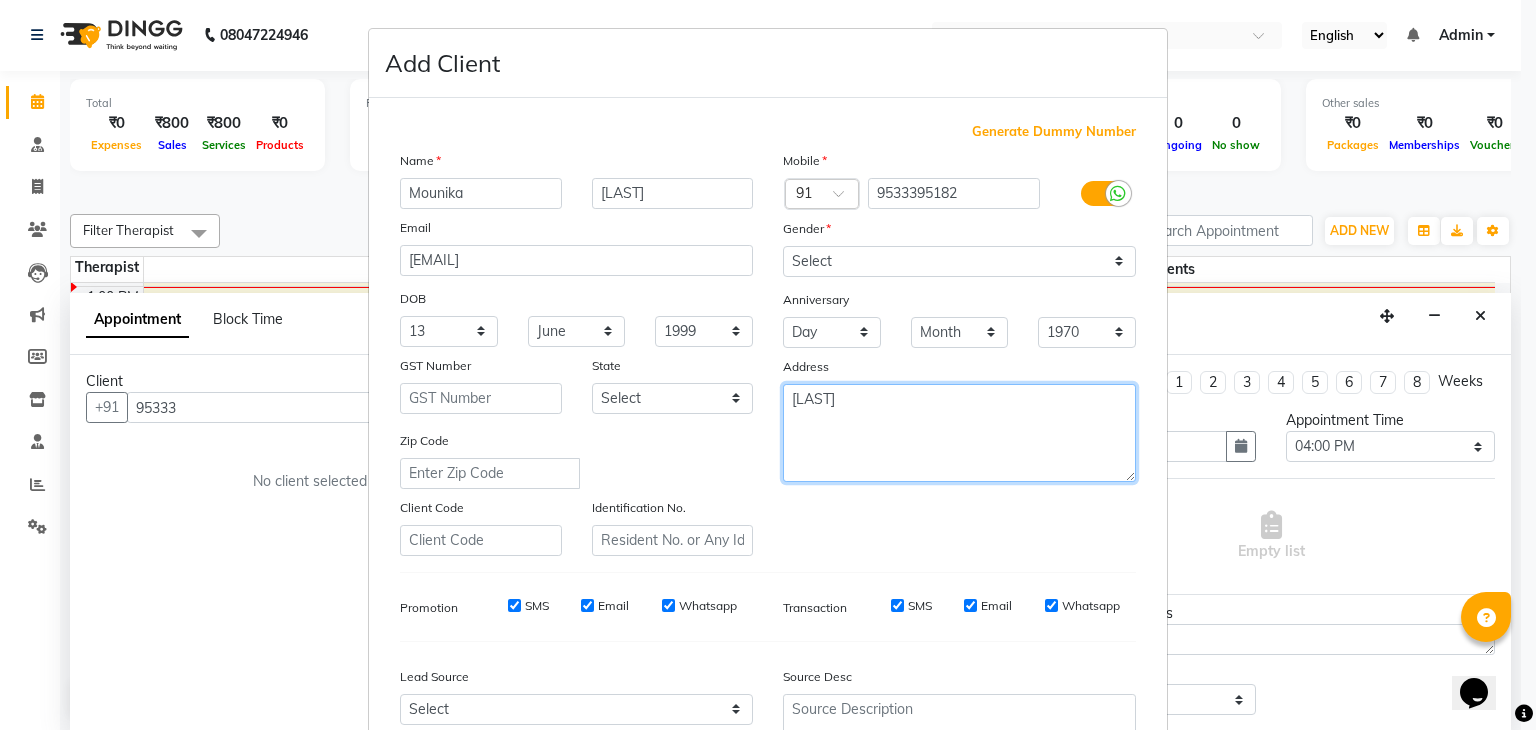 type on "[LAST]" 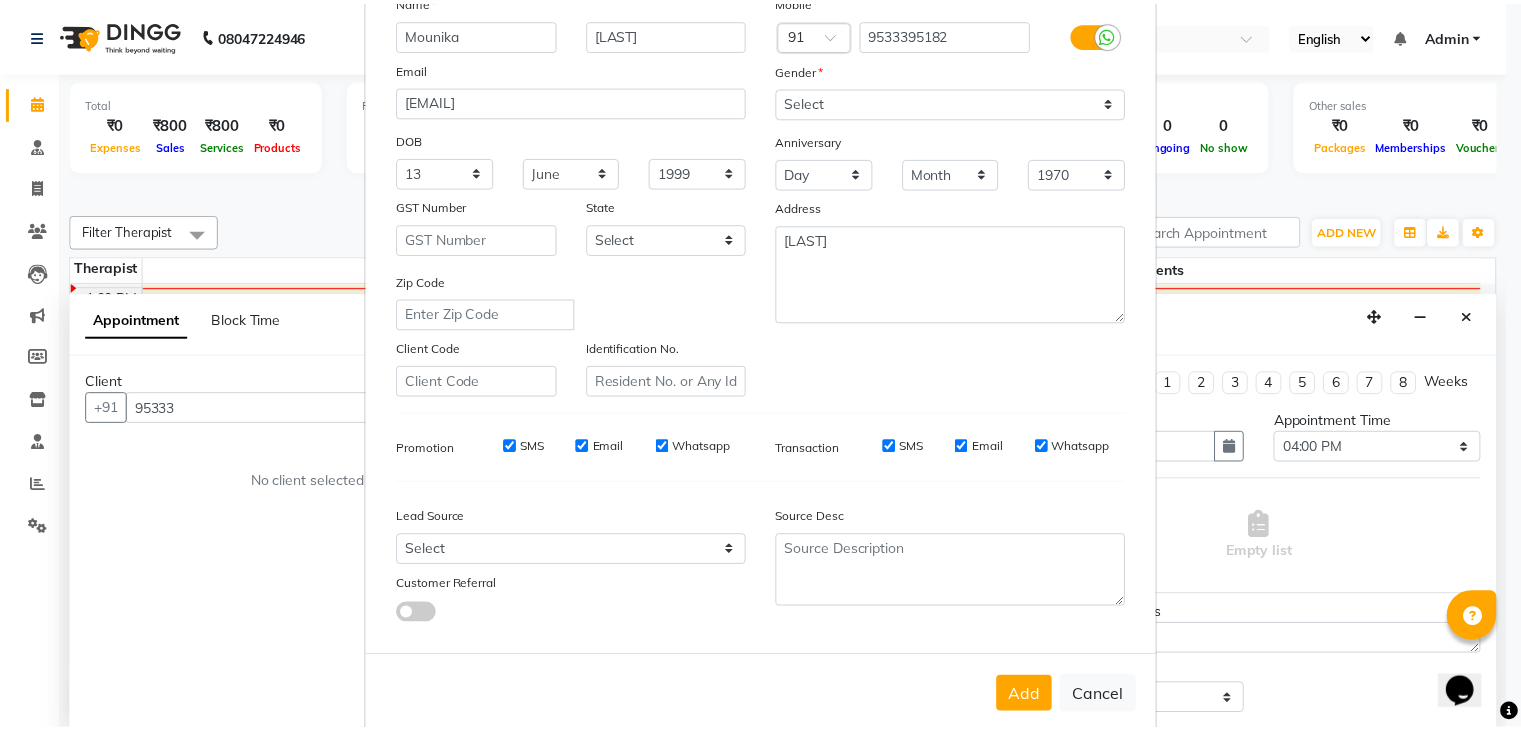 scroll, scrollTop: 200, scrollLeft: 0, axis: vertical 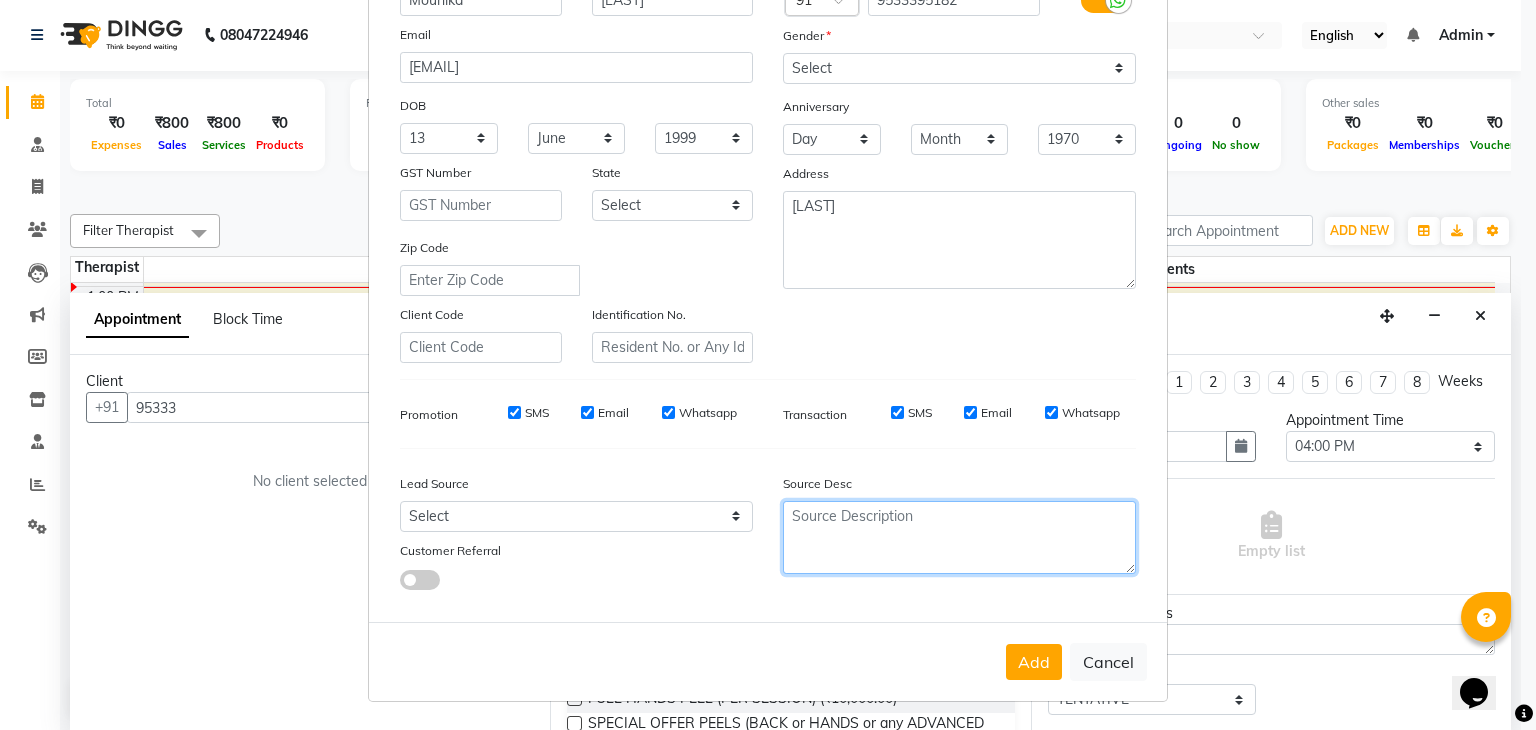 click at bounding box center (959, 537) 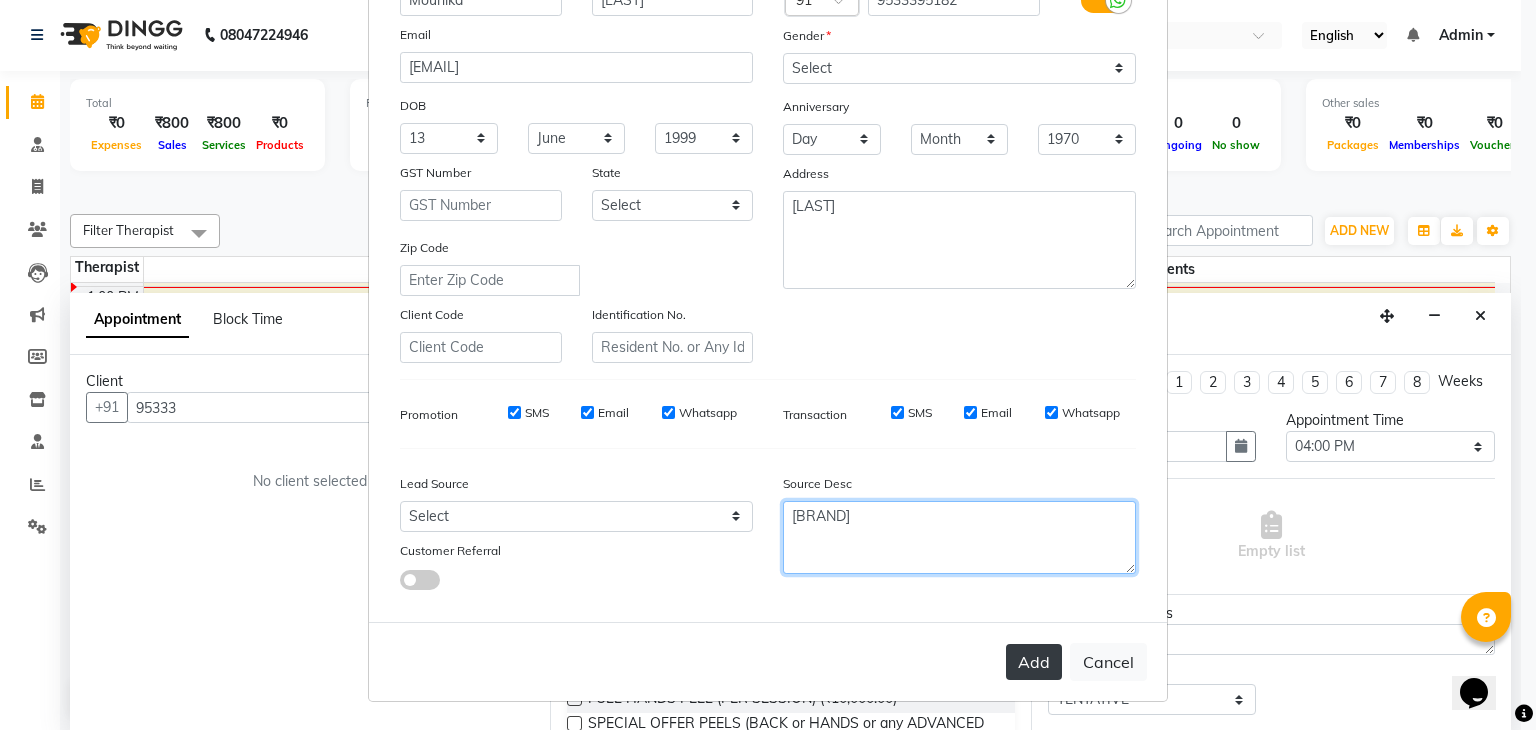 type on "[BRAND]" 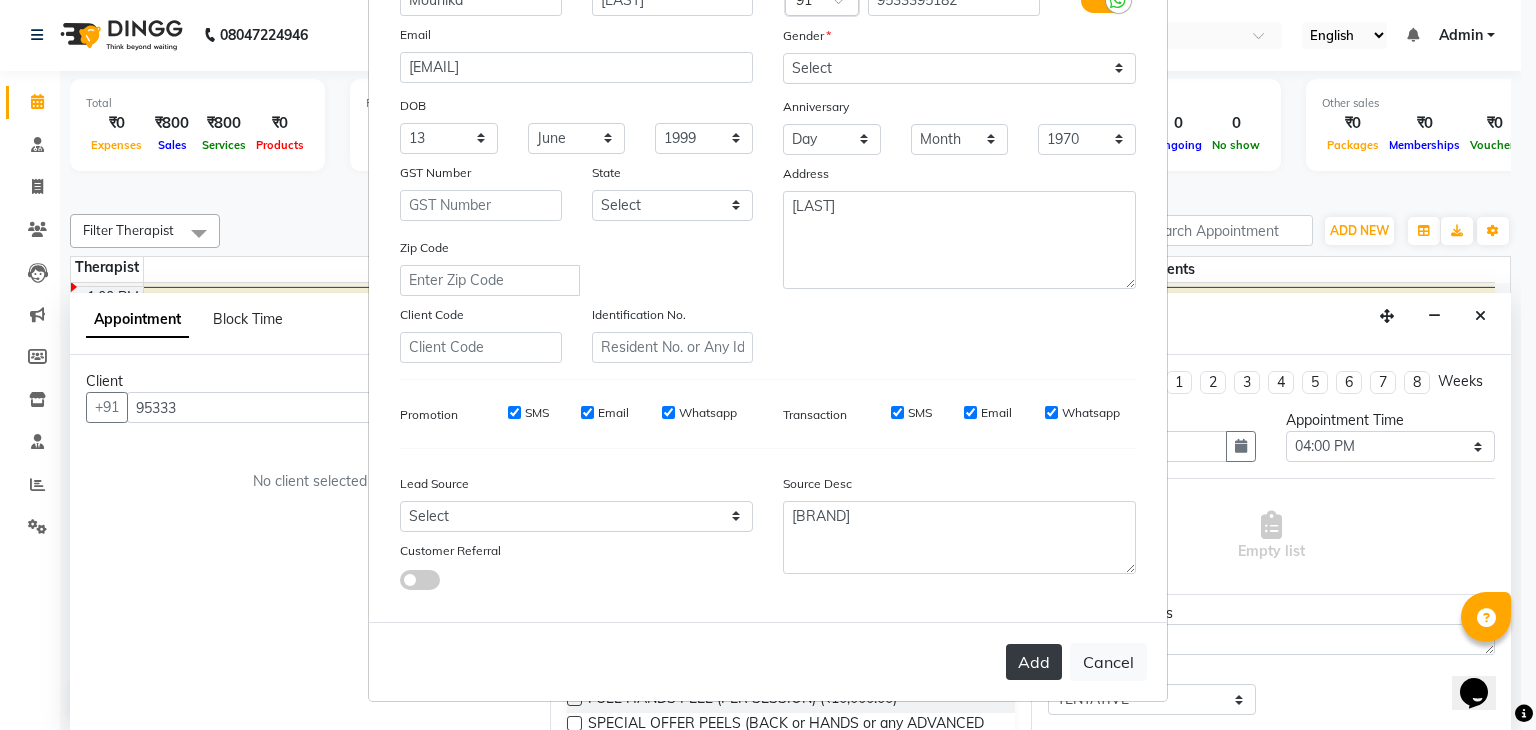 click on "Add" at bounding box center (1034, 662) 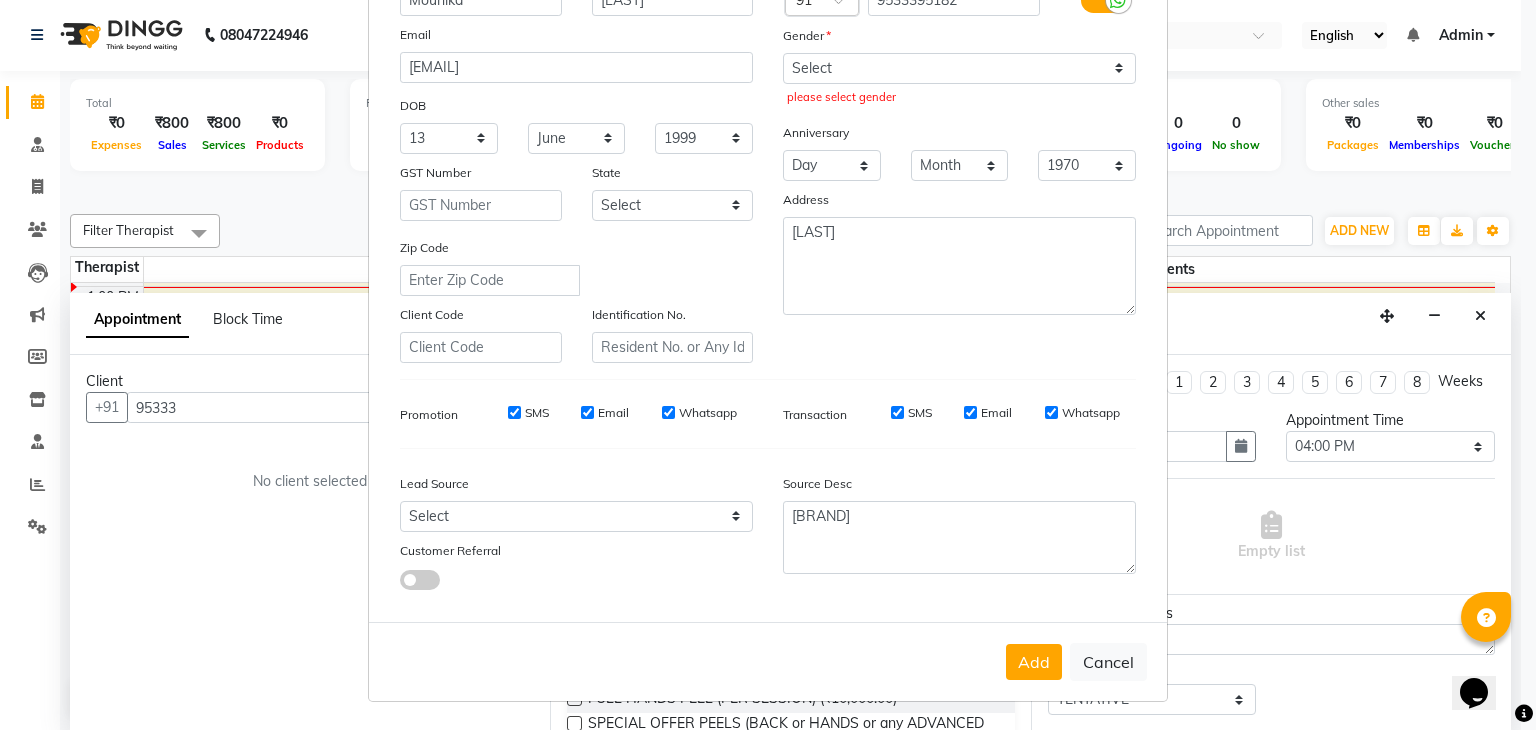 click on "Select Male Female Other Prefer Not To Say  please select gender" at bounding box center [959, 82] 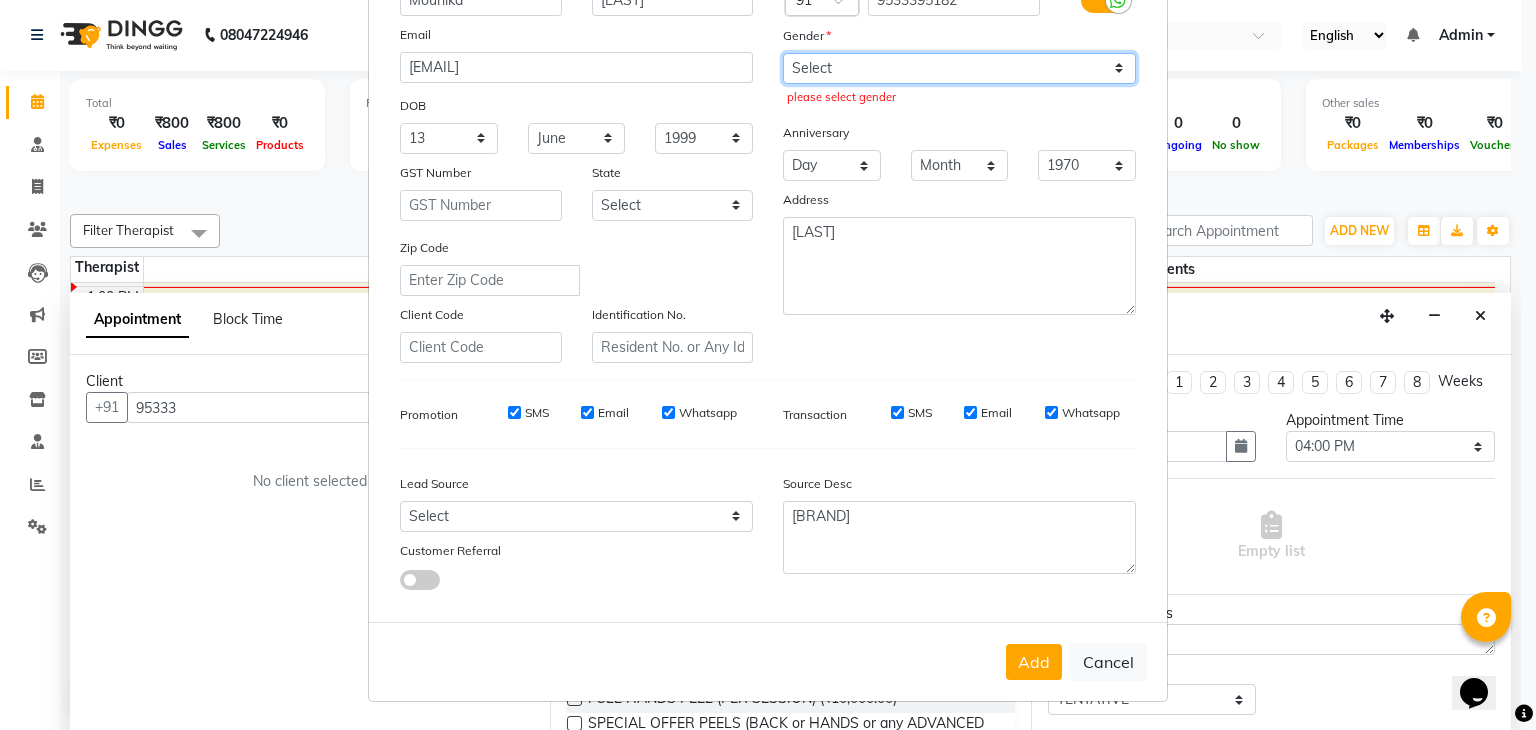 click on "Select Male Female Other Prefer Not To Say" at bounding box center [959, 68] 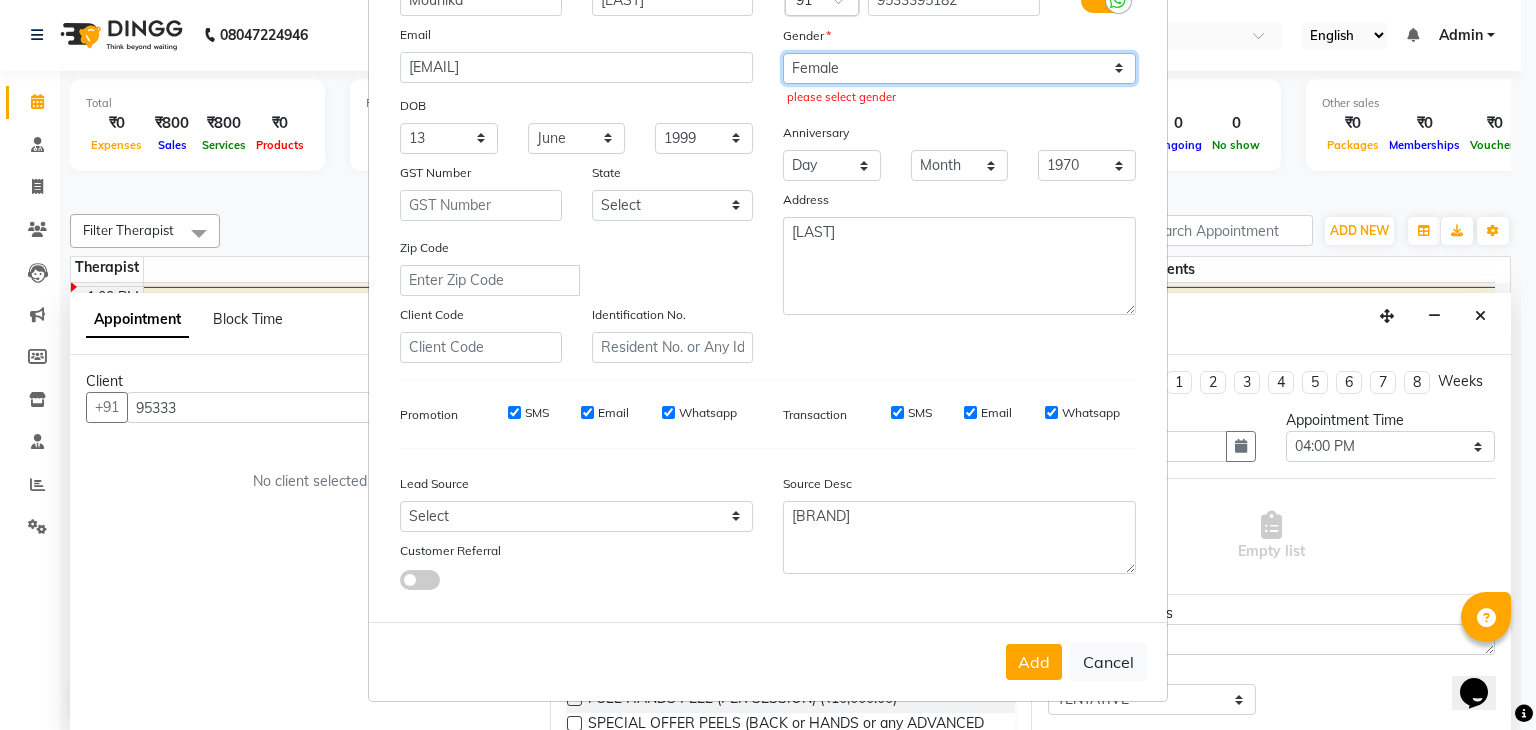 click on "Select Male Female Other Prefer Not To Say" at bounding box center [959, 68] 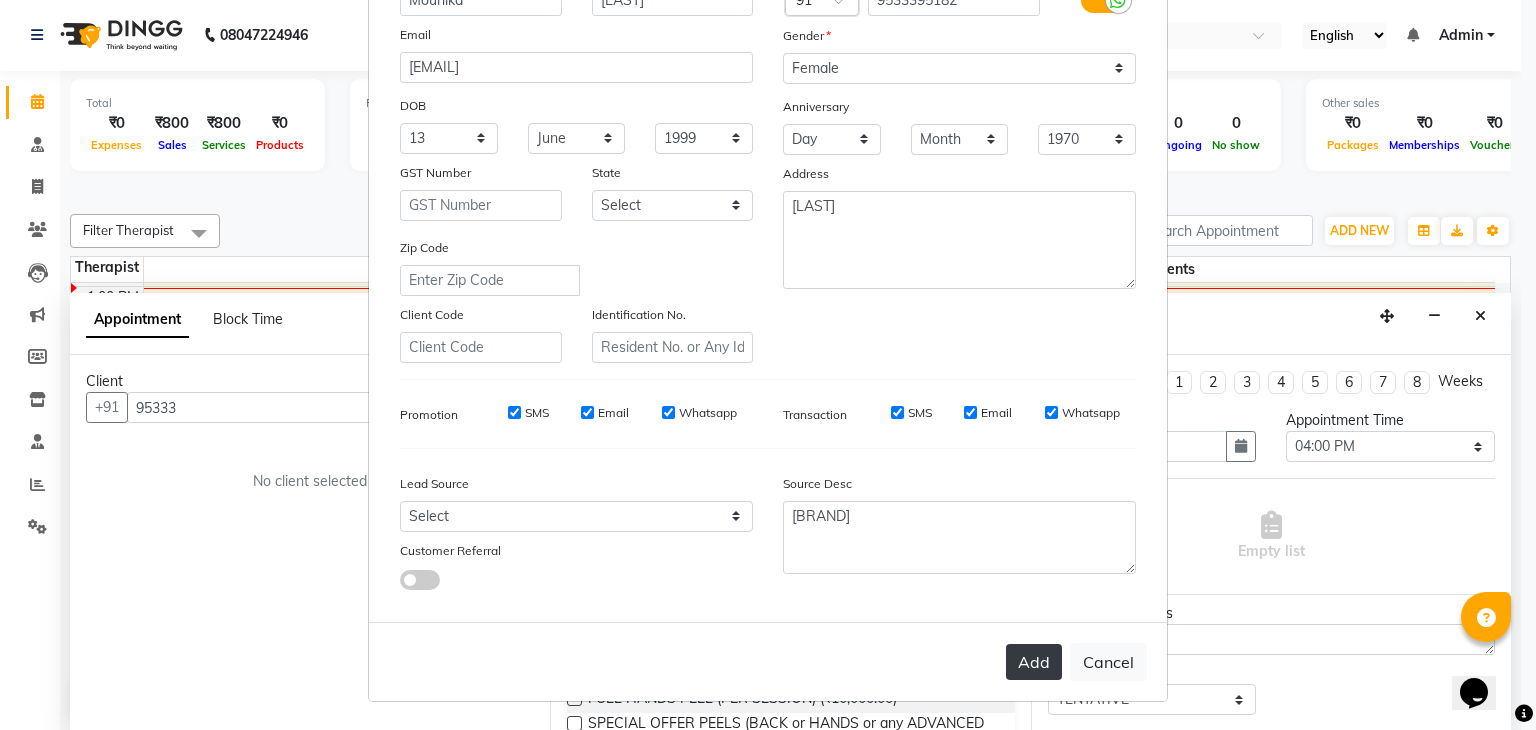 click on "Add" at bounding box center (1034, 662) 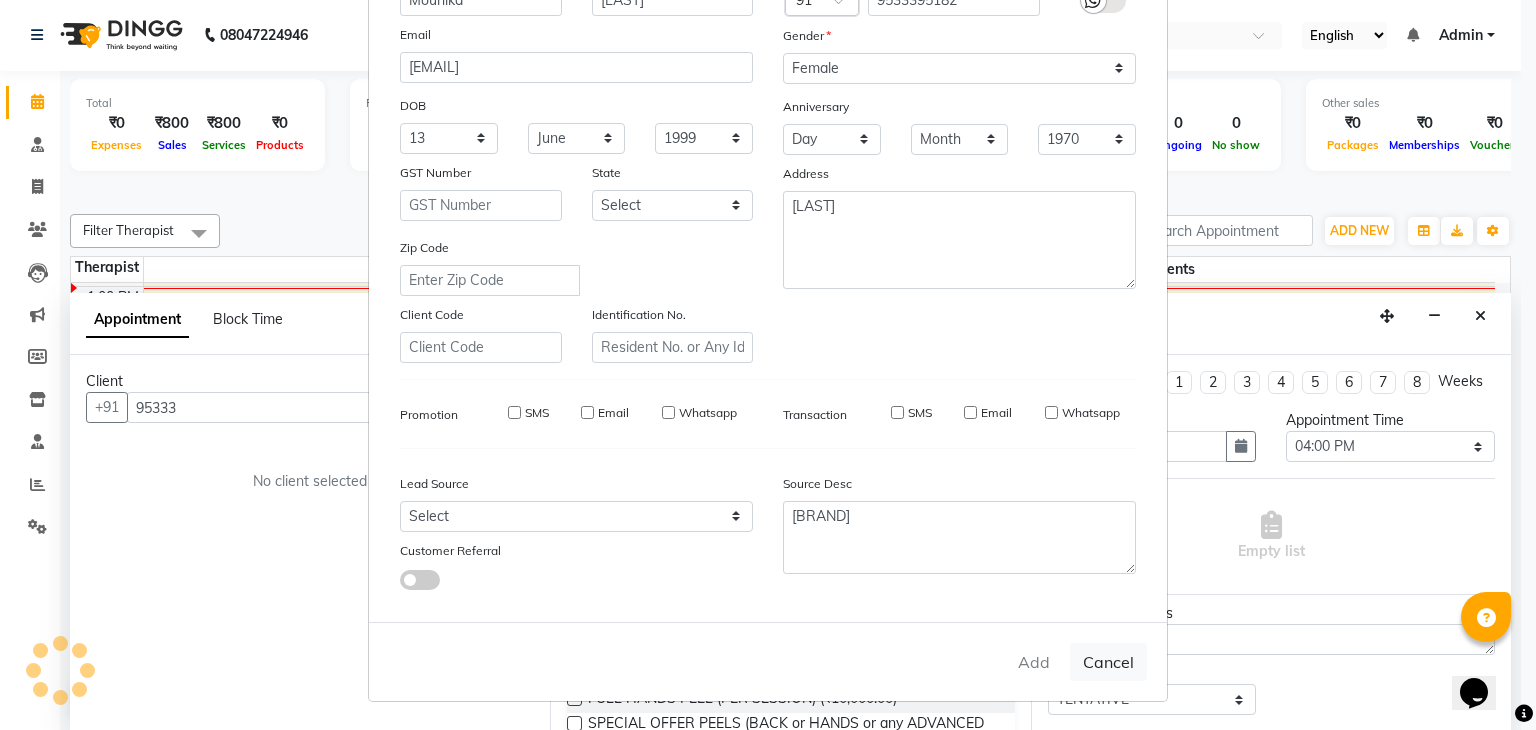 type on "9533395182" 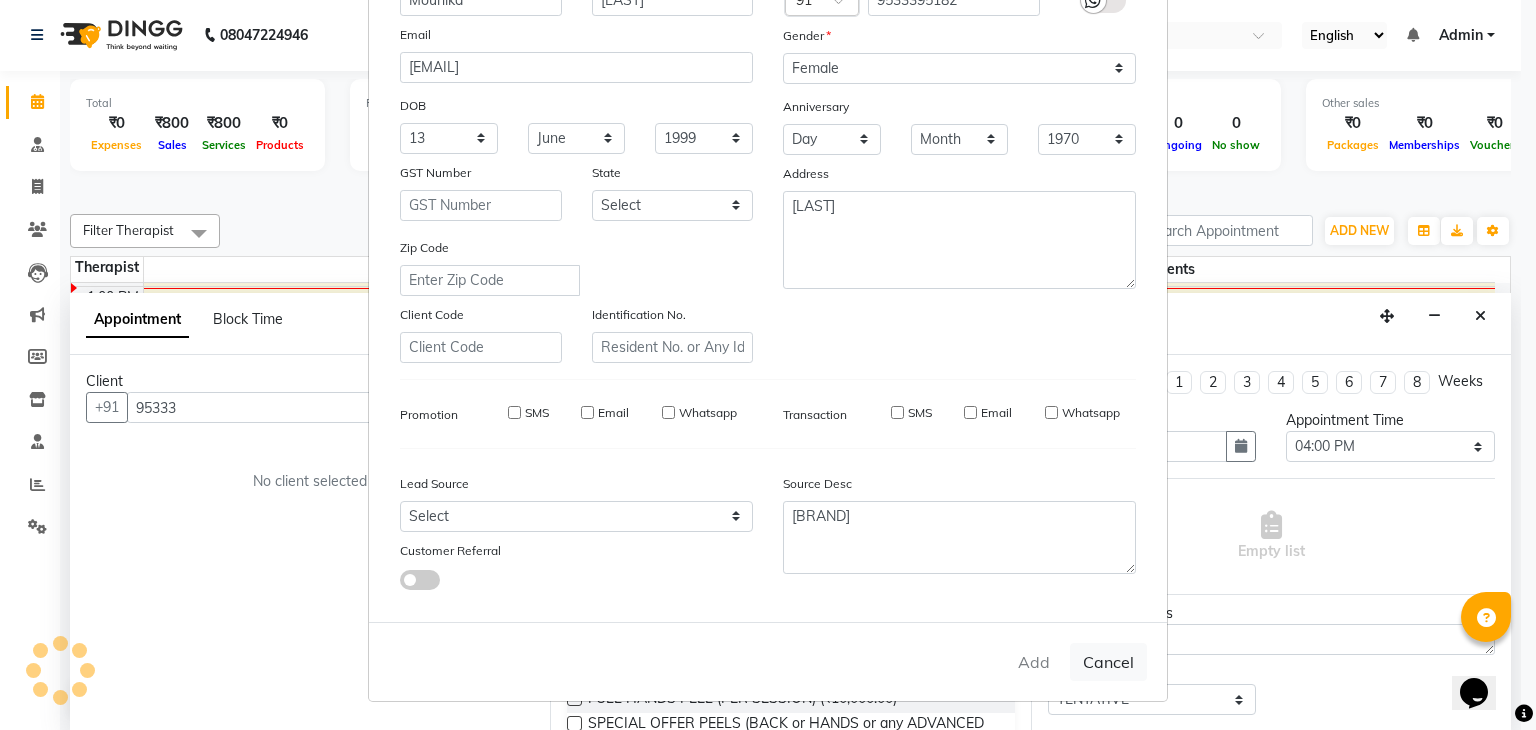 type 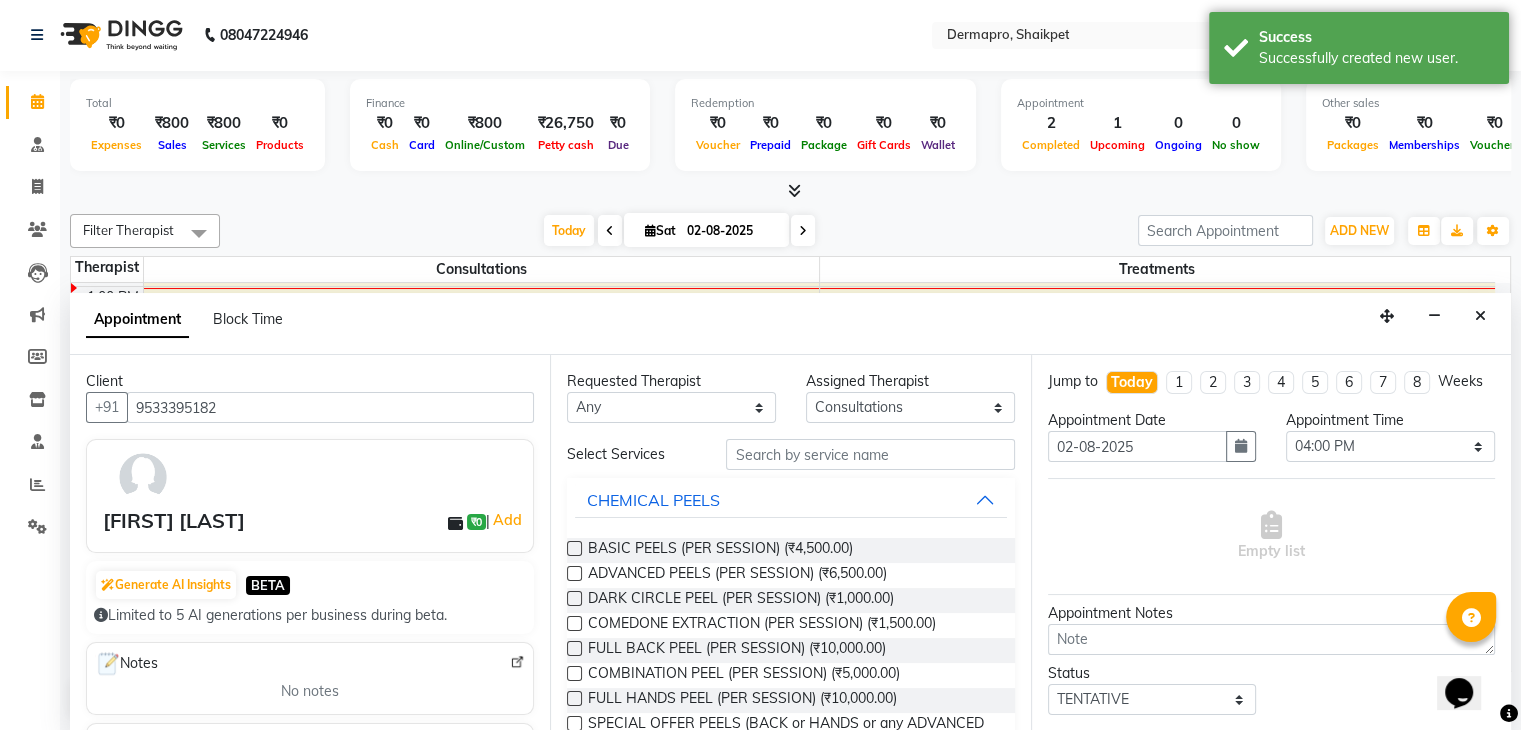 scroll, scrollTop: 328, scrollLeft: 0, axis: vertical 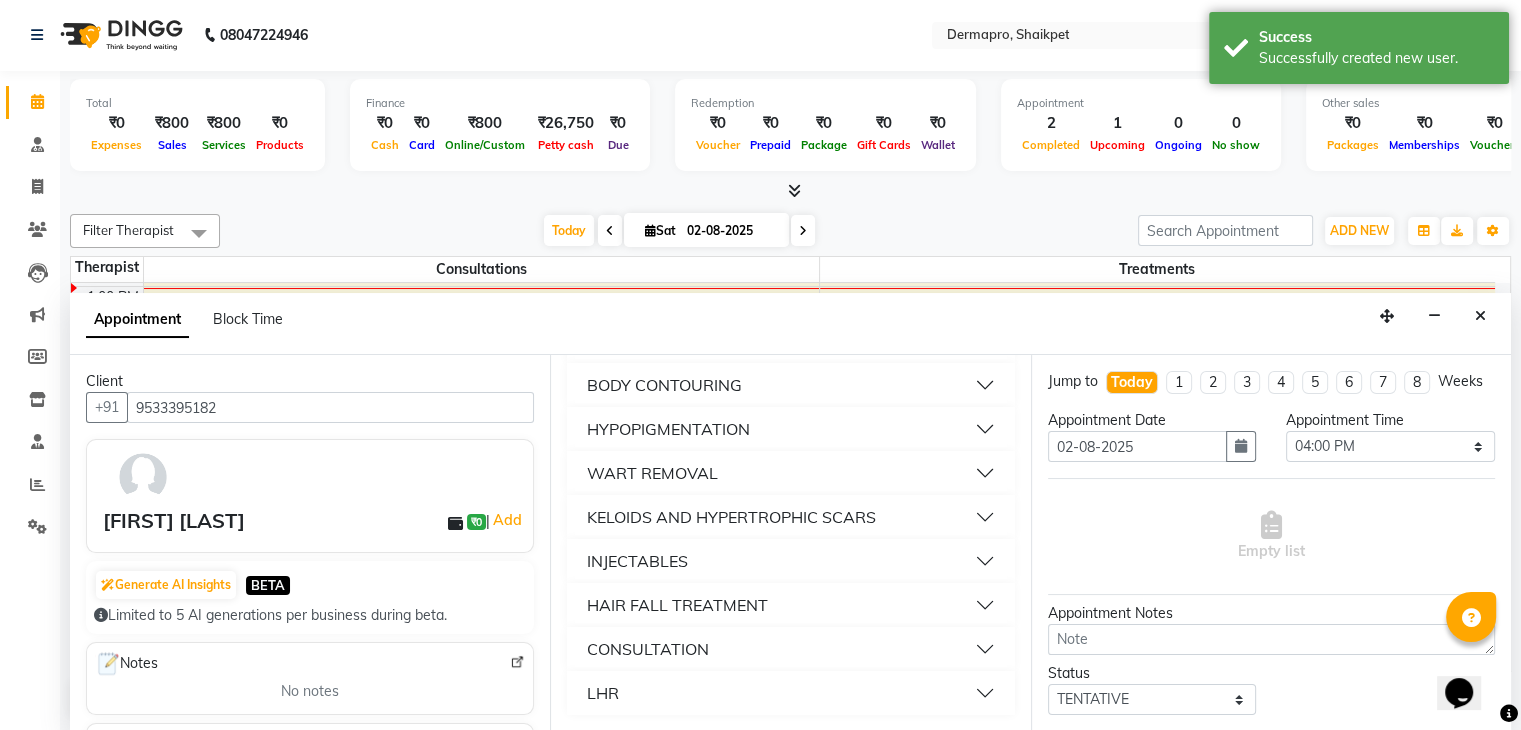 click on "CONSULTATION" at bounding box center [790, 649] 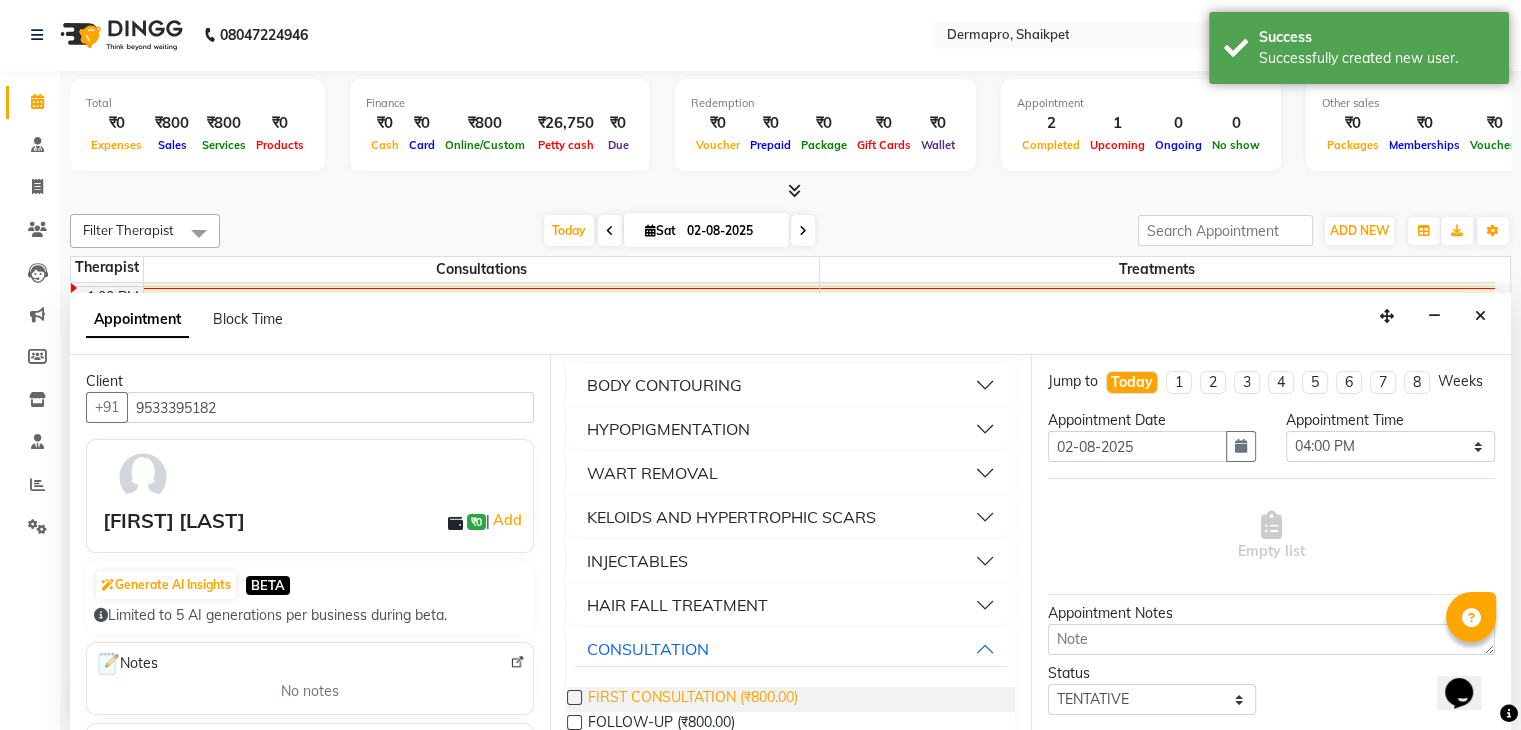 click on "FIRST CONSULTATION (₹800.00)" at bounding box center [693, 699] 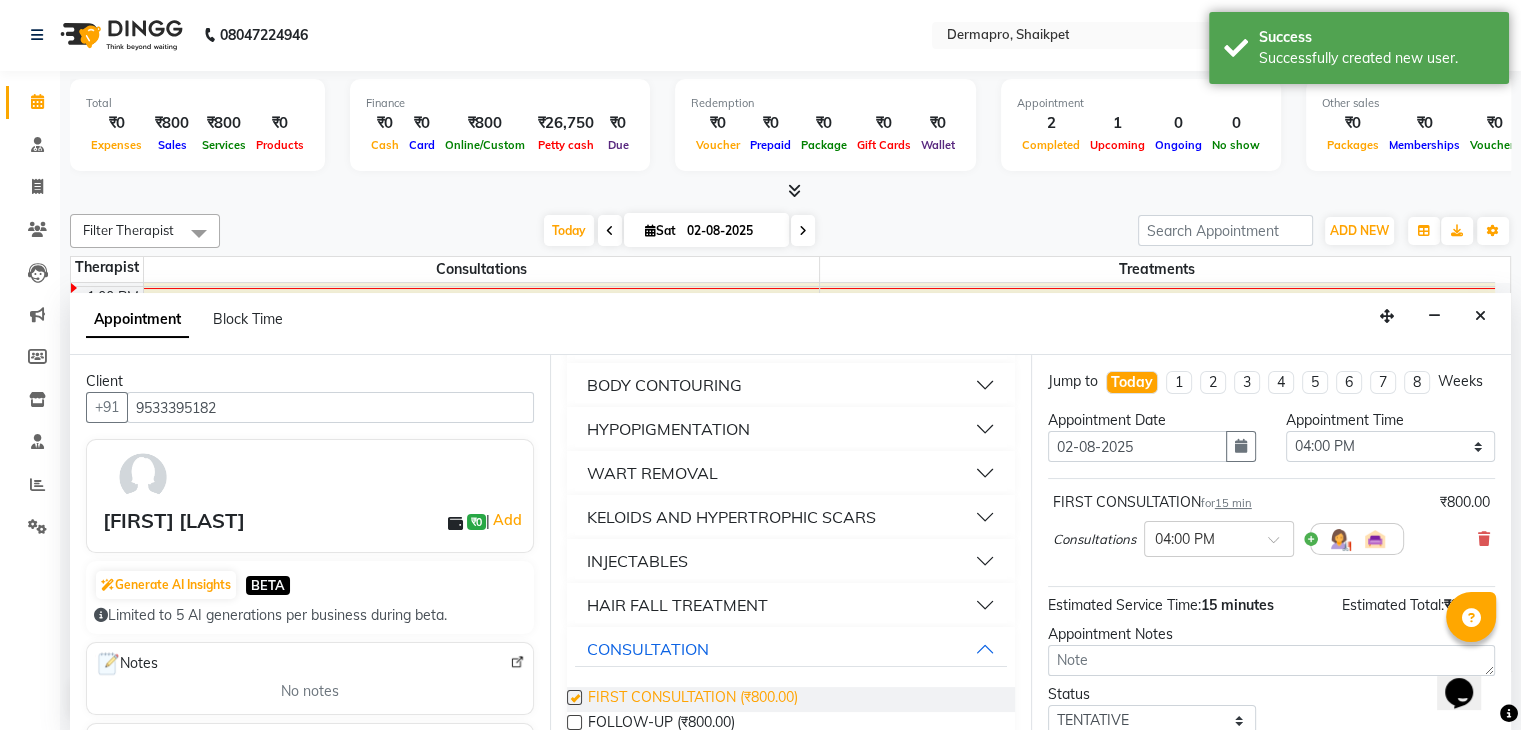 checkbox on "false" 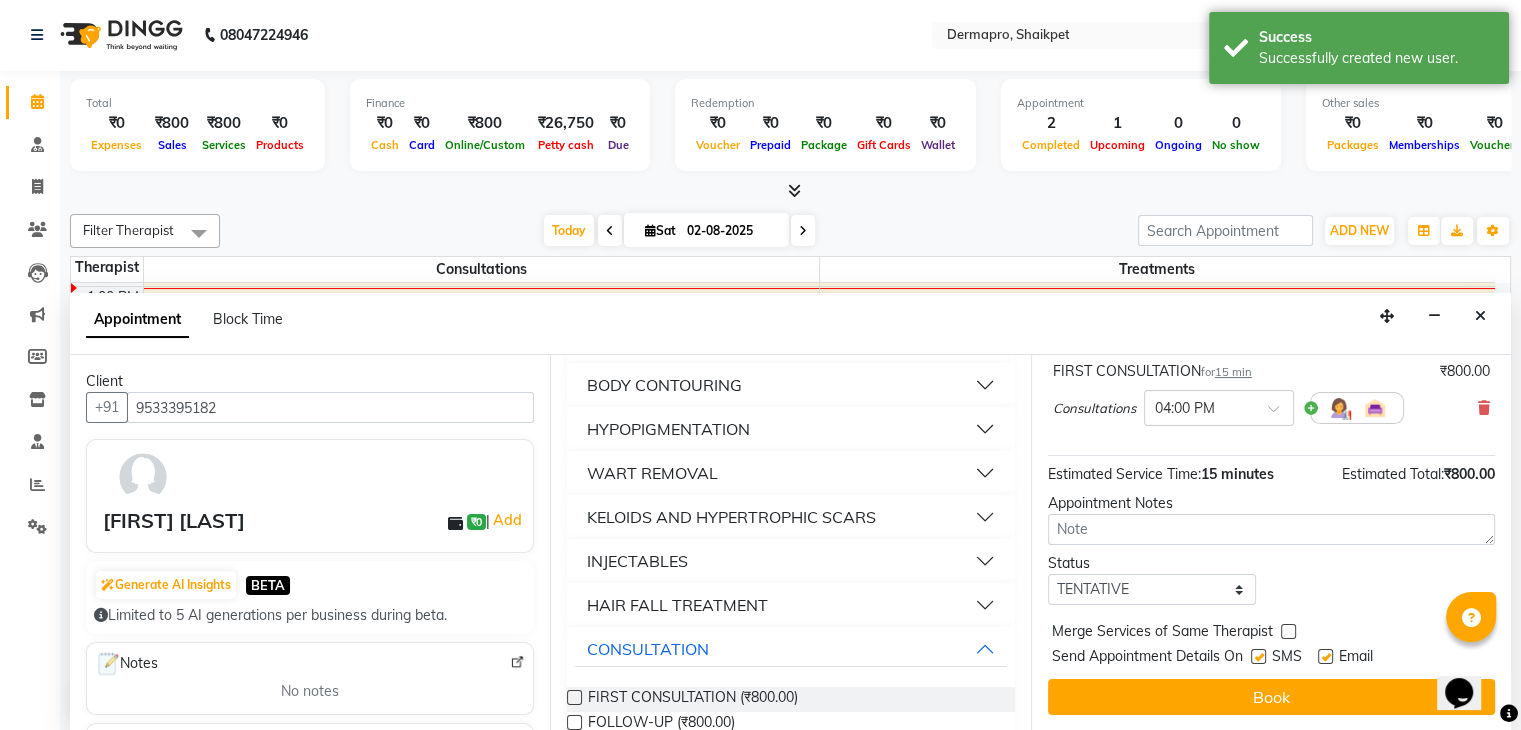 scroll, scrollTop: 149, scrollLeft: 0, axis: vertical 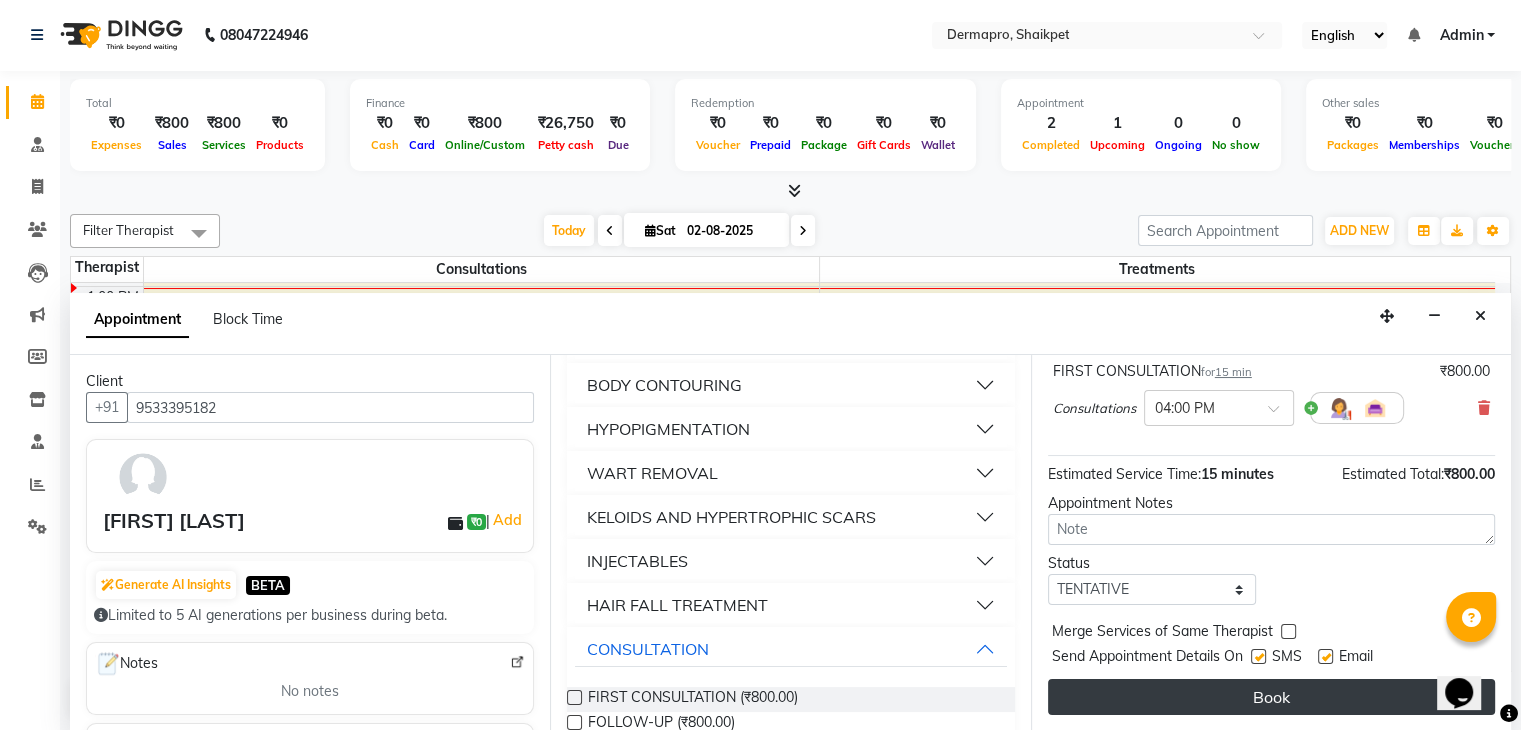 click on "Book" at bounding box center [1271, 697] 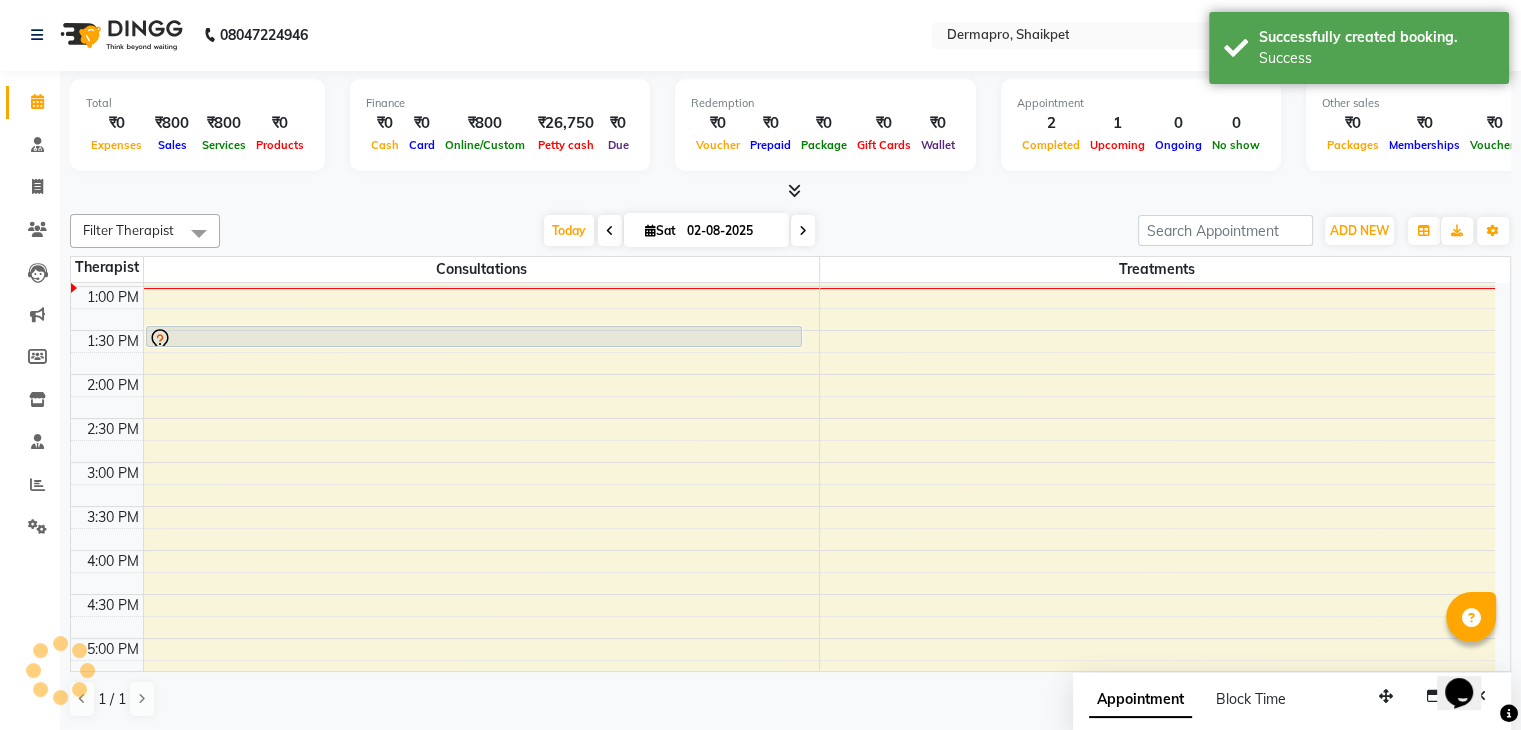 scroll, scrollTop: 0, scrollLeft: 0, axis: both 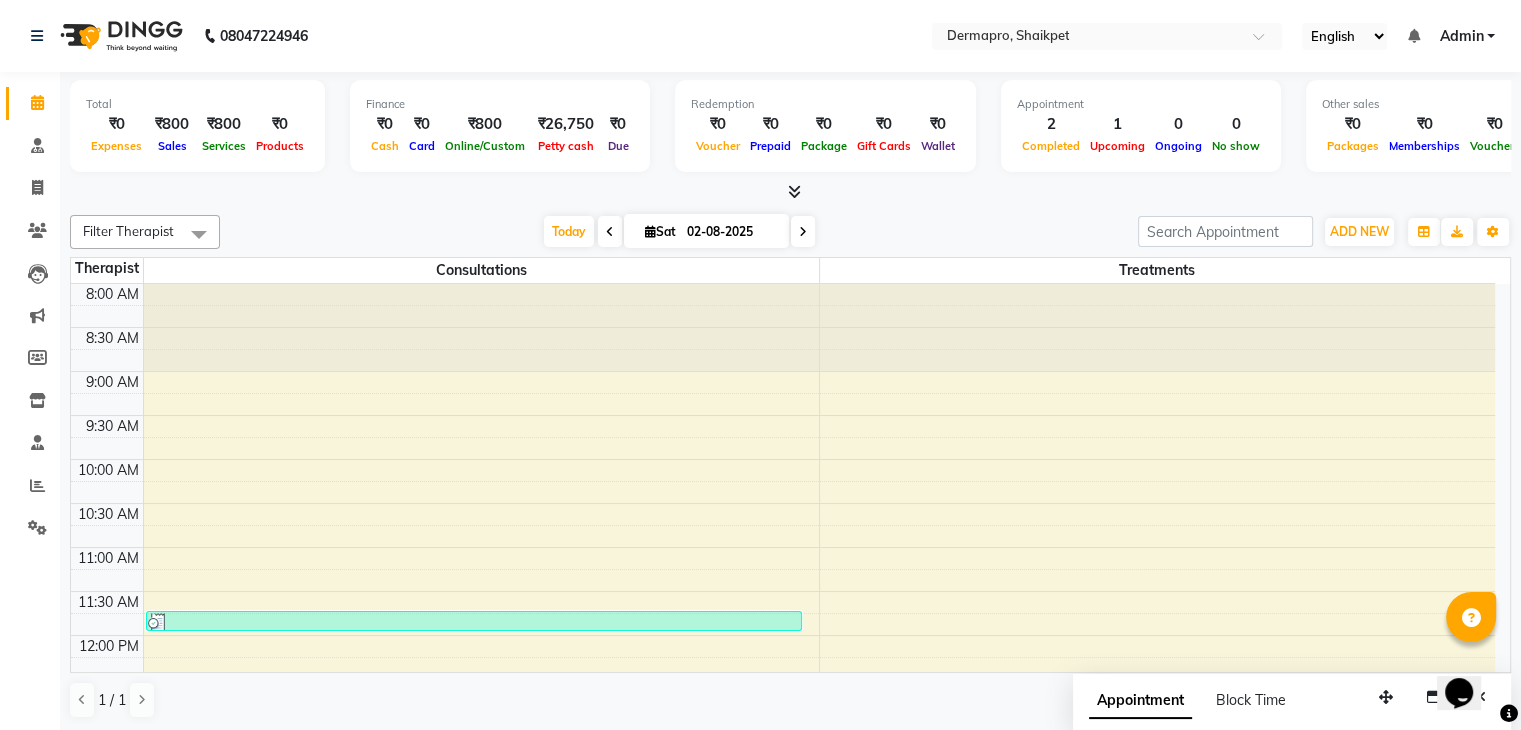 click at bounding box center [803, 232] 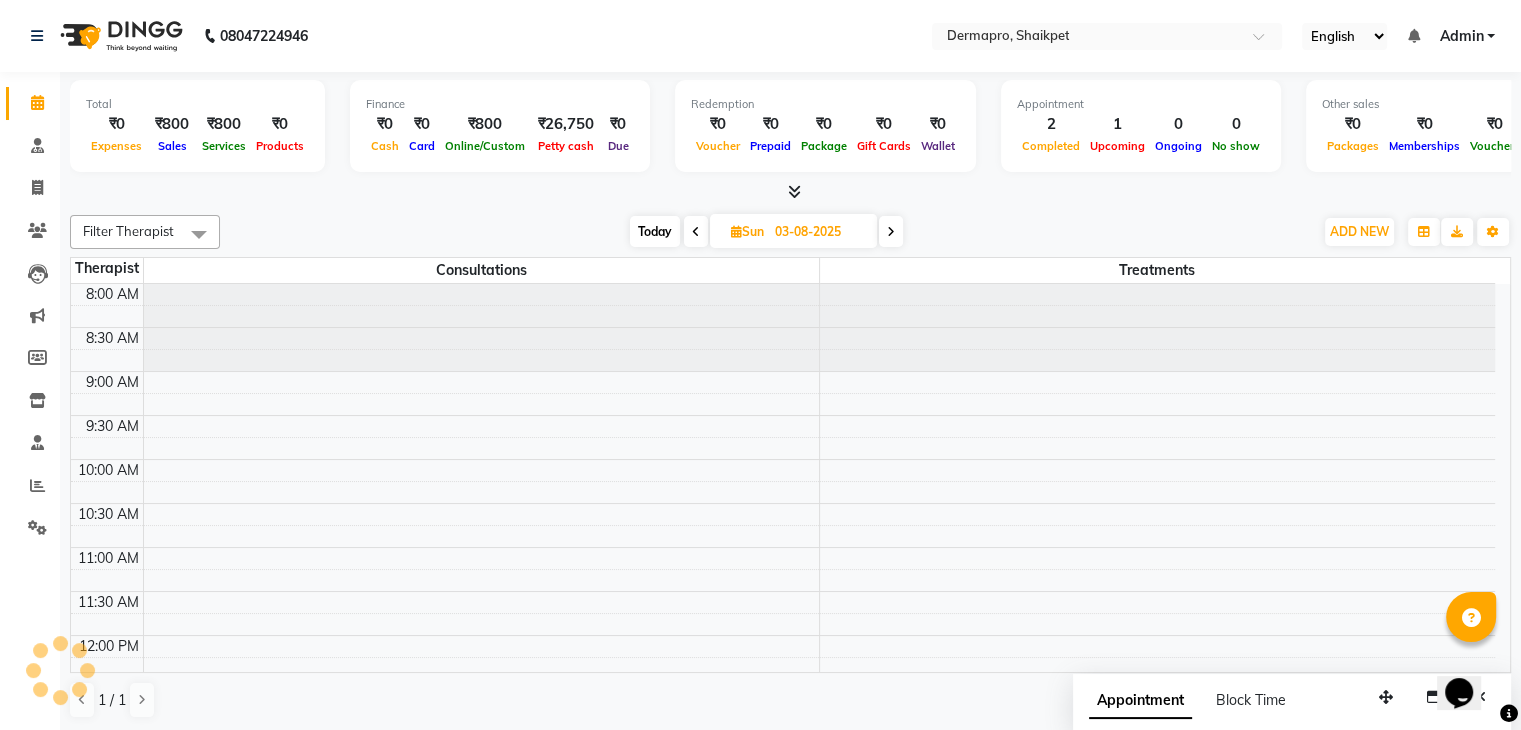 scroll, scrollTop: 436, scrollLeft: 0, axis: vertical 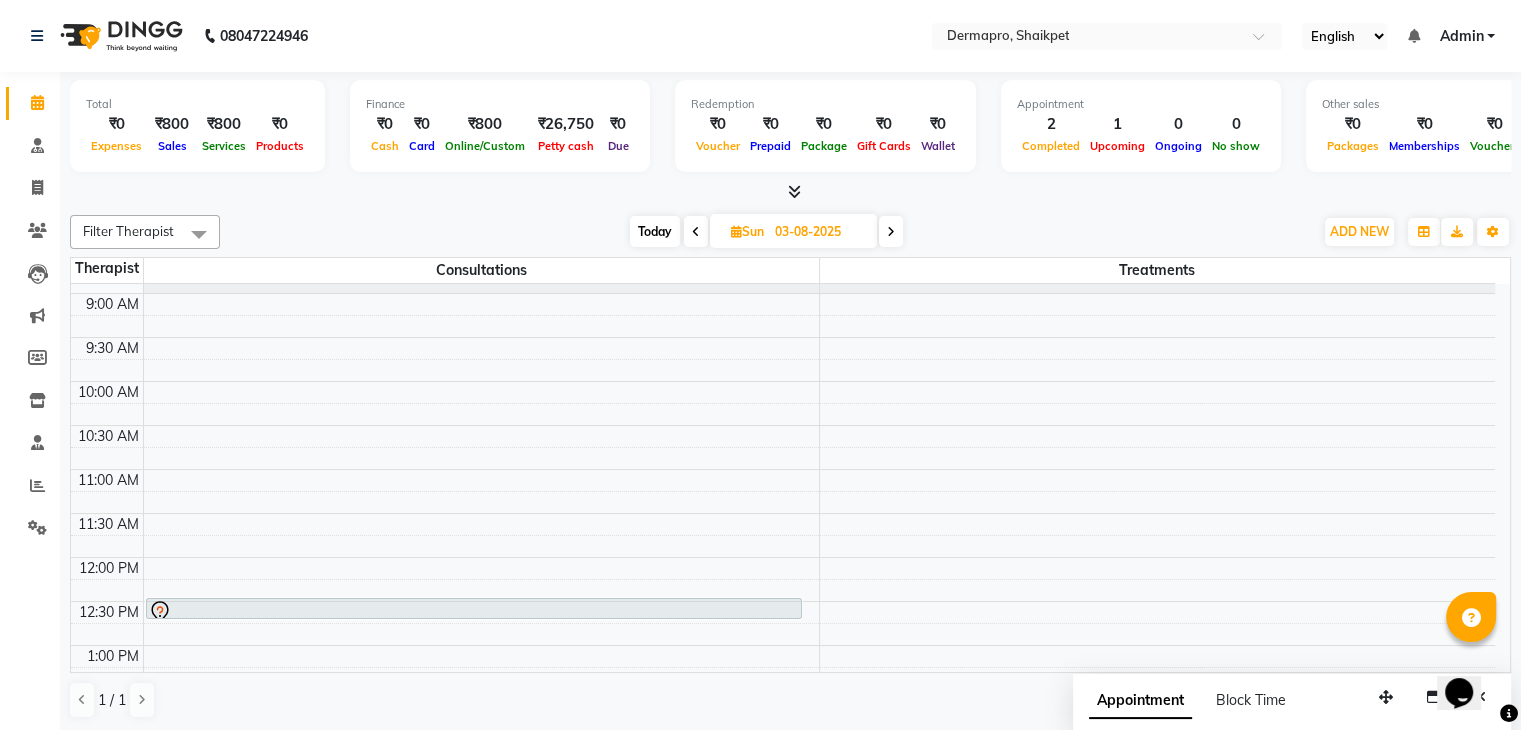 click on "Today" at bounding box center (655, 231) 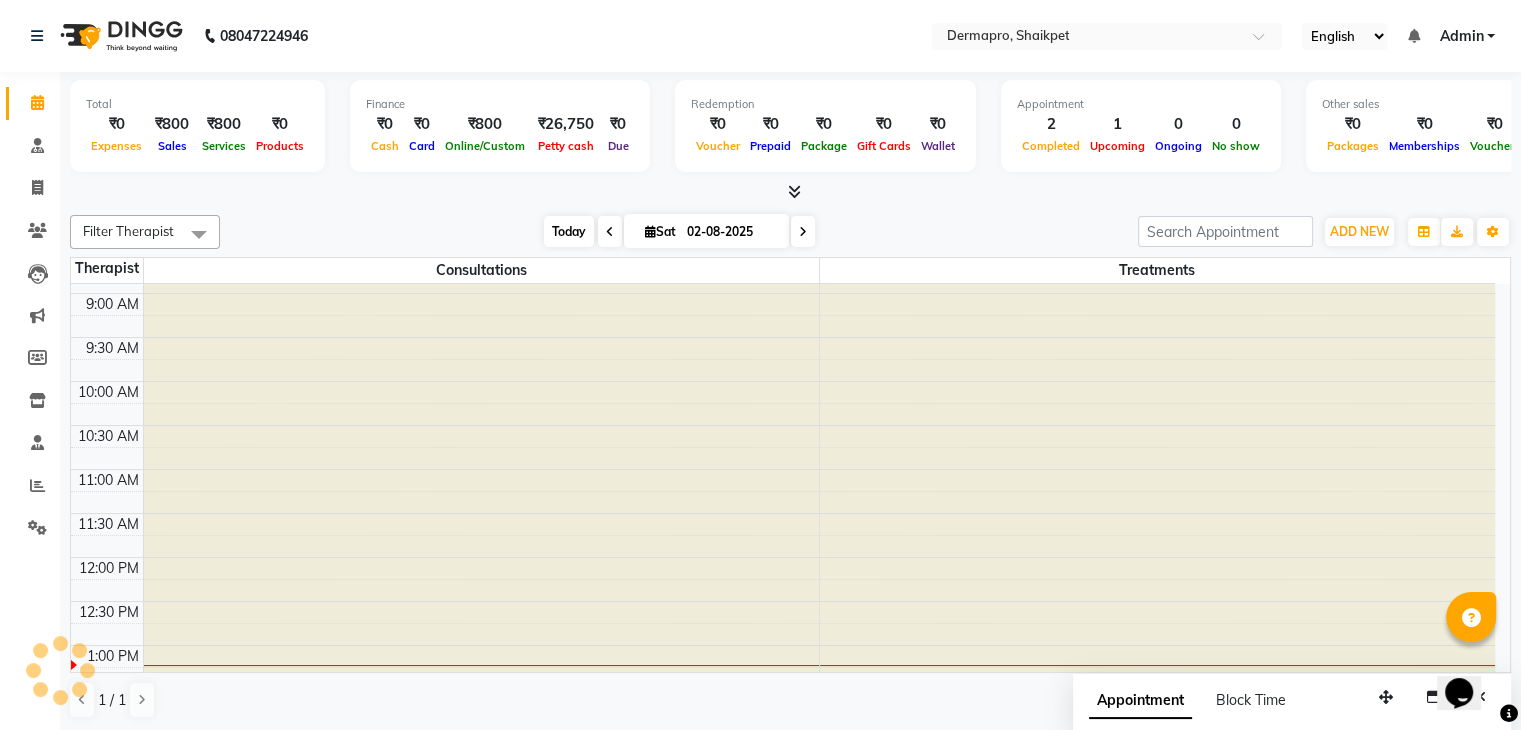 scroll, scrollTop: 436, scrollLeft: 0, axis: vertical 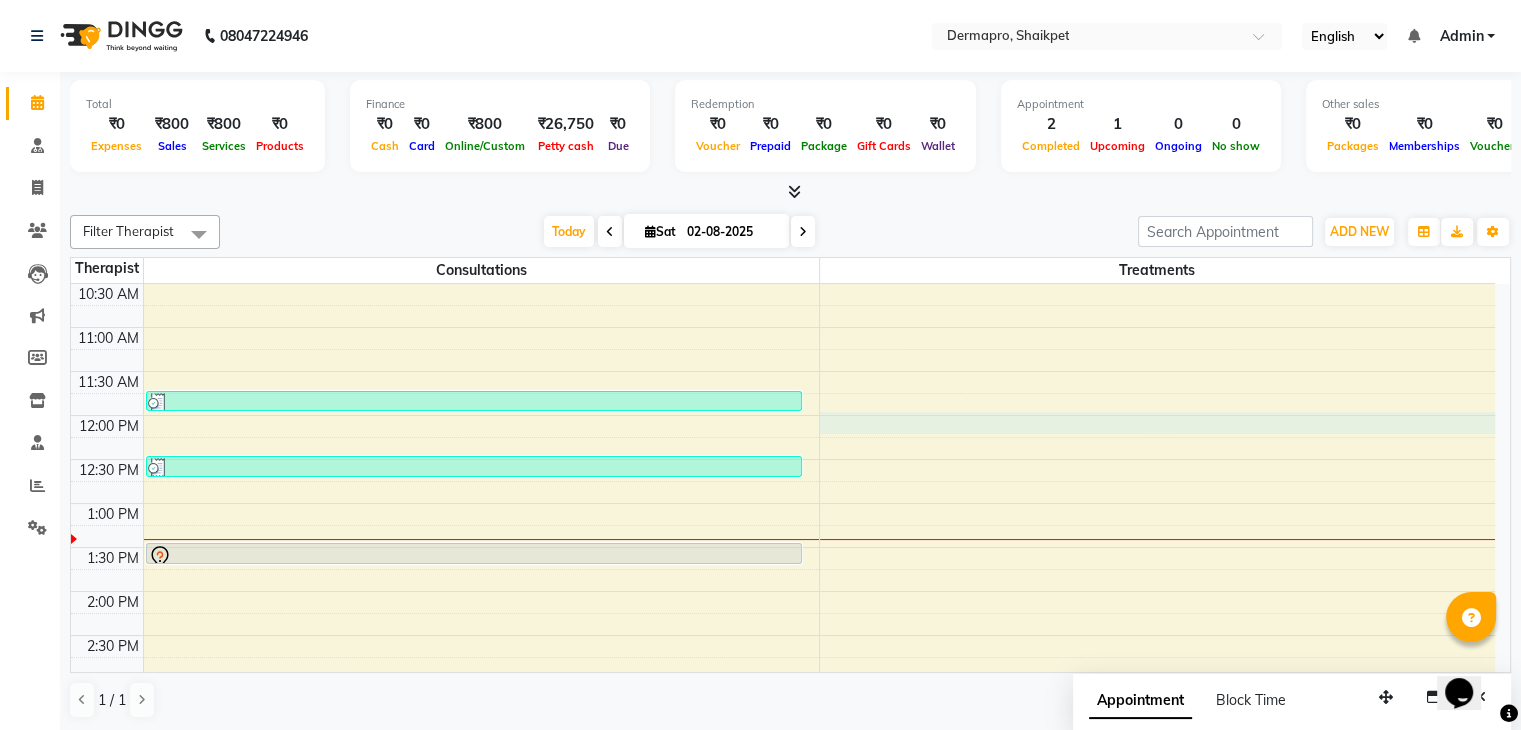 click on "[NUMBER] [TIME] [TIME] [TIME] [TIME] [TIME] [TIME] [TIME] [TIME] [TIME] [TIME] [TIME] [TIME] [TIME] [TIME] [TIME] [TIME] [TIME] [TIME] [TIME] [TIME] [TIME] [TIME] [TIME] [TIME] [TIME] [TIME] [FIRST] [LAST], [CODE], [TIME]-[TIME], [APPOINTMENT_TYPE] [FIRST], [CODE], [TIME]-[TIME], [APPOINTMENT_TYPE] [FIRST] [LAST], [CODE], [TIME]-[TIME], [APPOINTMENT_TYPE] [FIRST] [LAST], [CODE], [TIME]-[TIME], [APPOINTMENT_TYPE]" at bounding box center (783, 635) 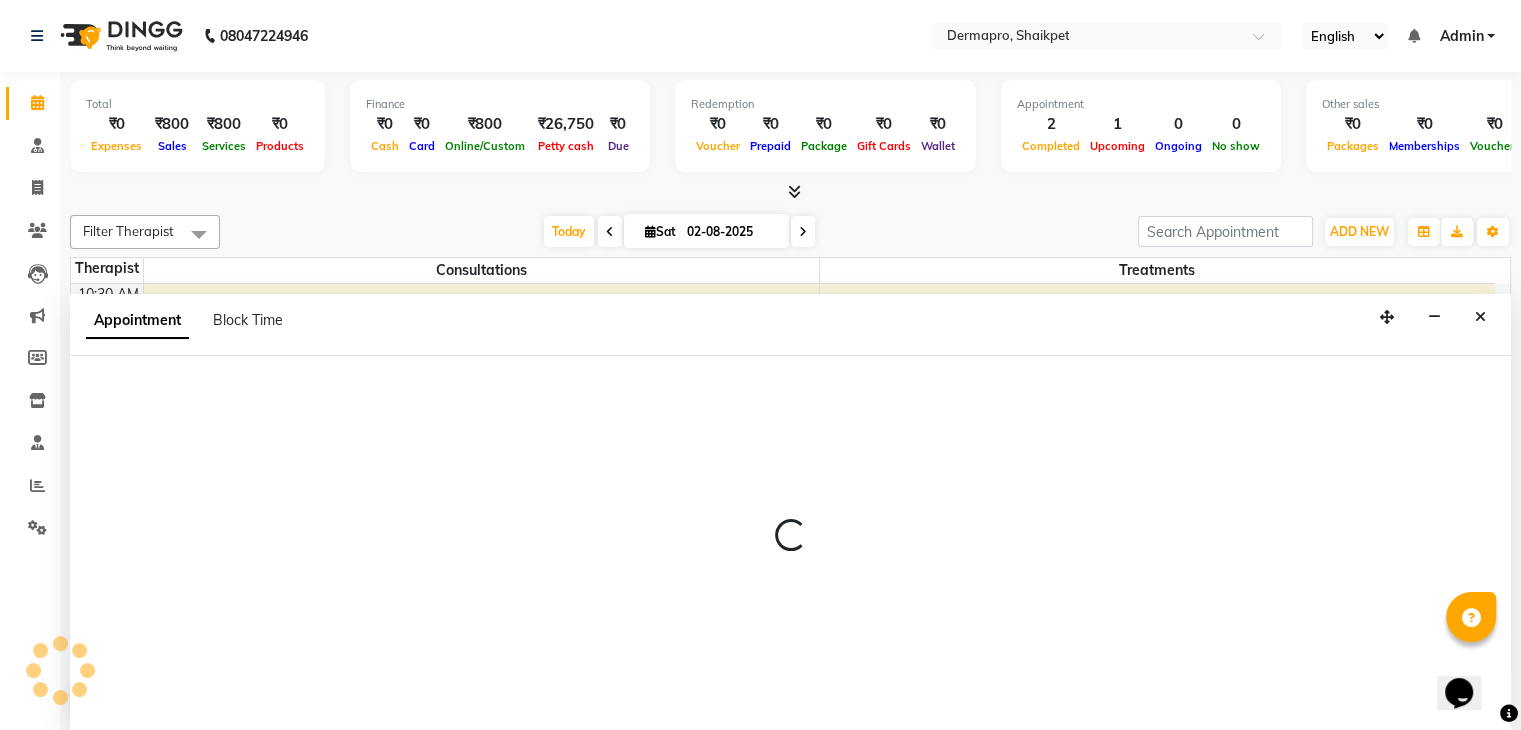 scroll, scrollTop: 0, scrollLeft: 0, axis: both 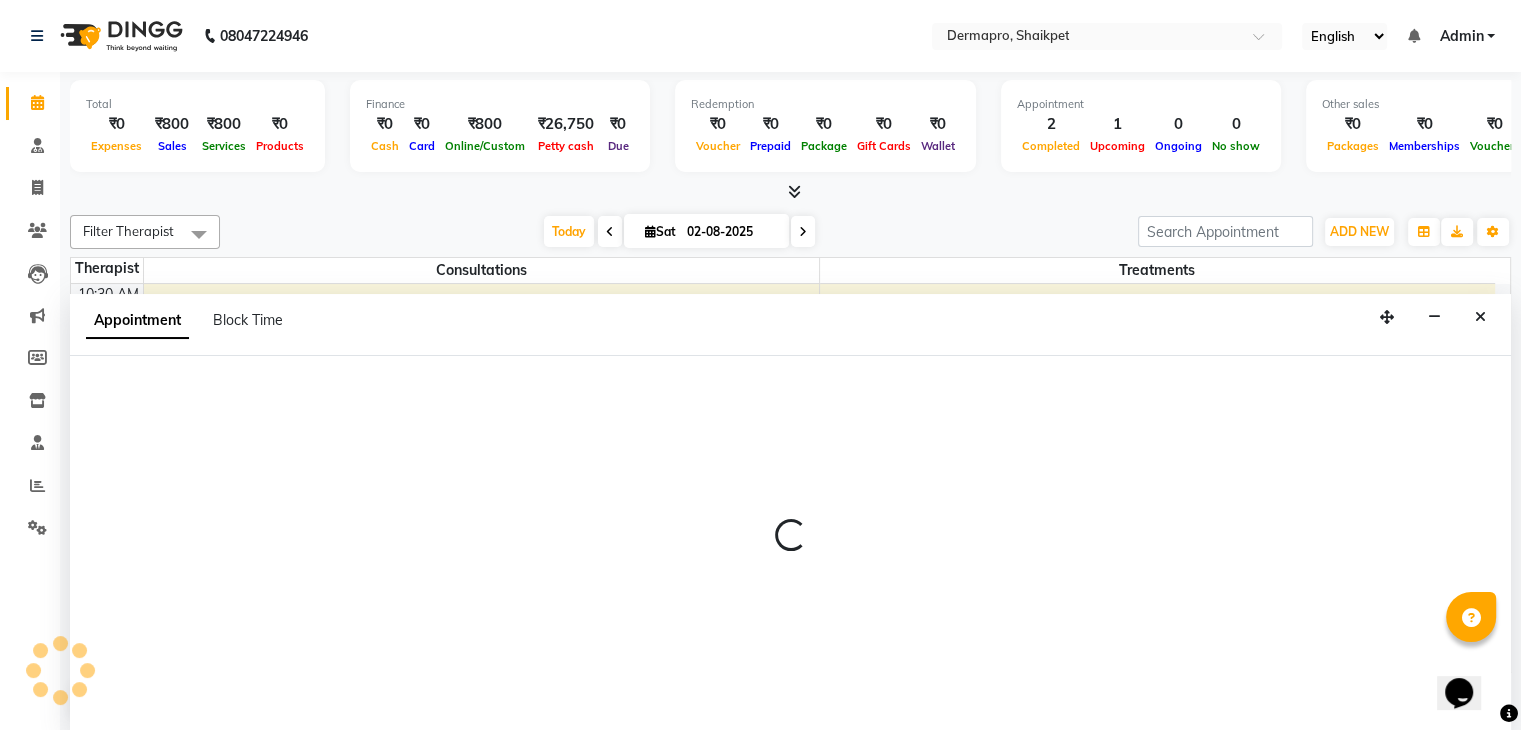 select on "43027" 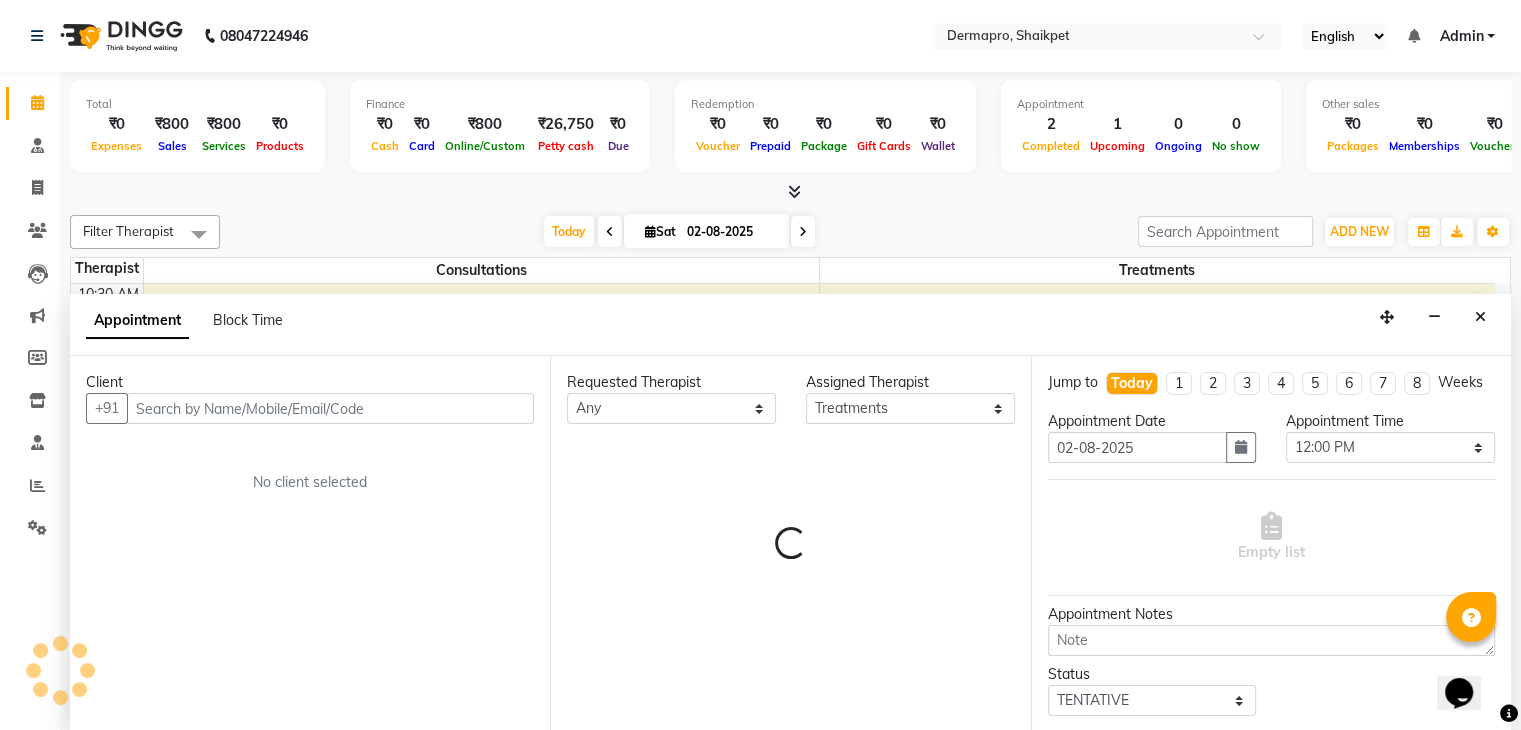 scroll, scrollTop: 1, scrollLeft: 0, axis: vertical 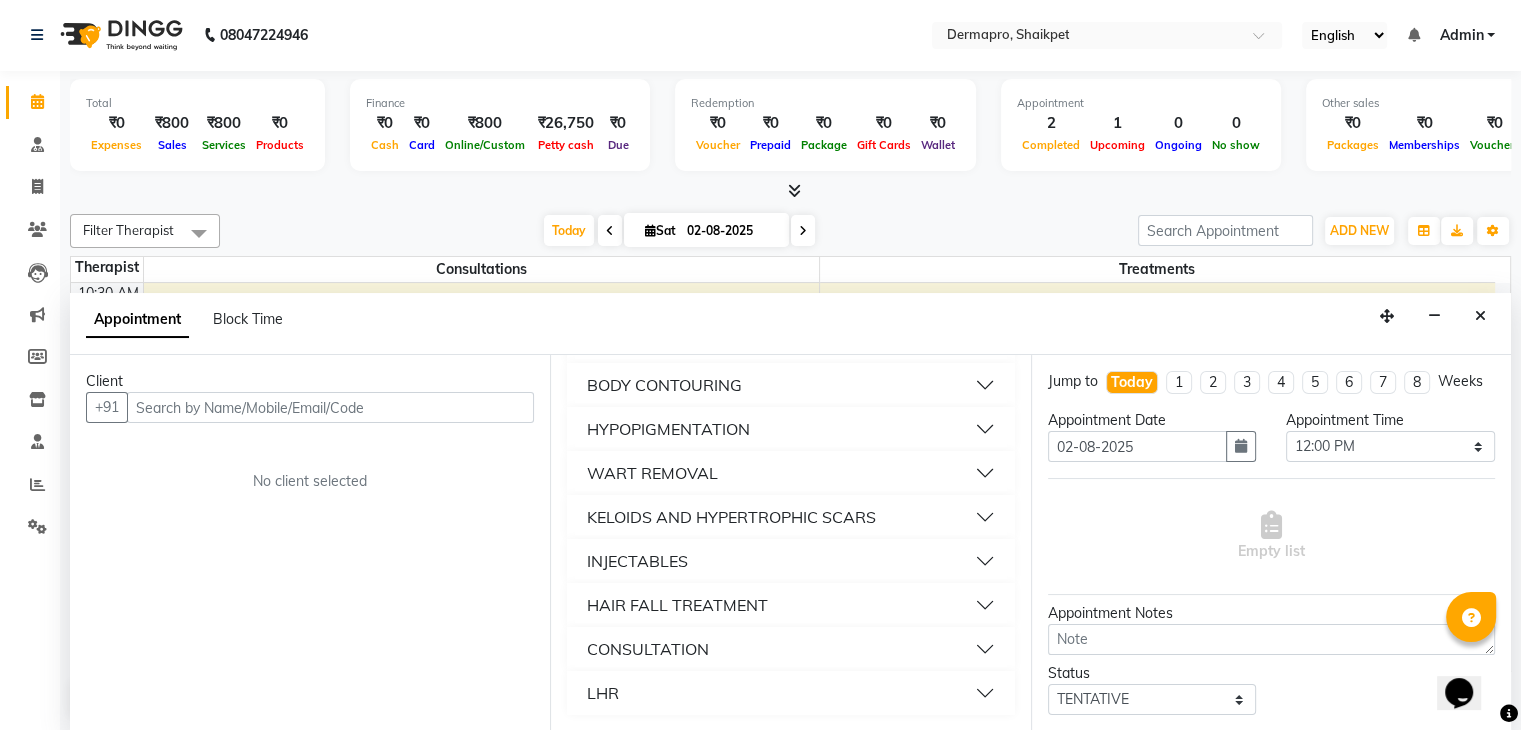 click on "LHR" at bounding box center (790, 693) 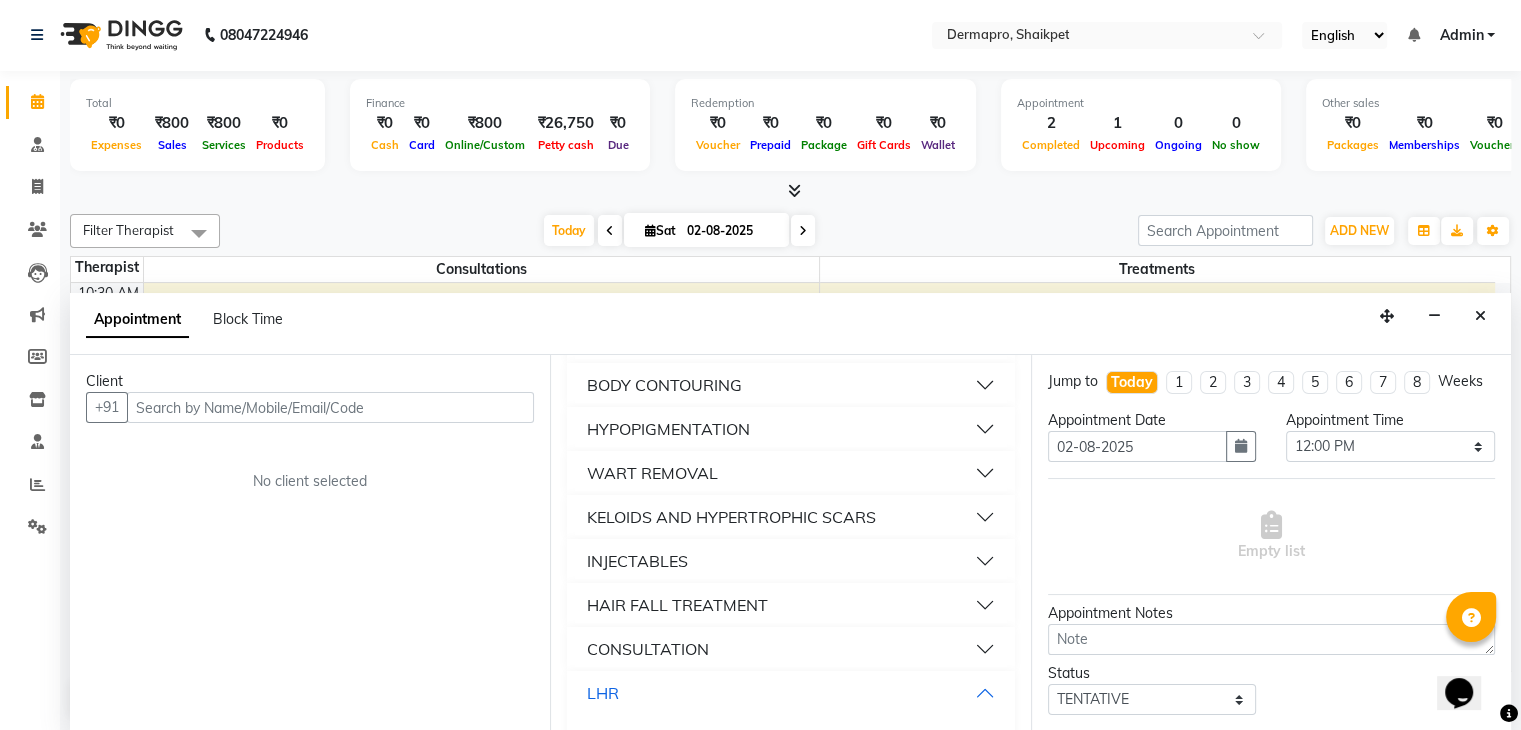 scroll, scrollTop: 956, scrollLeft: 0, axis: vertical 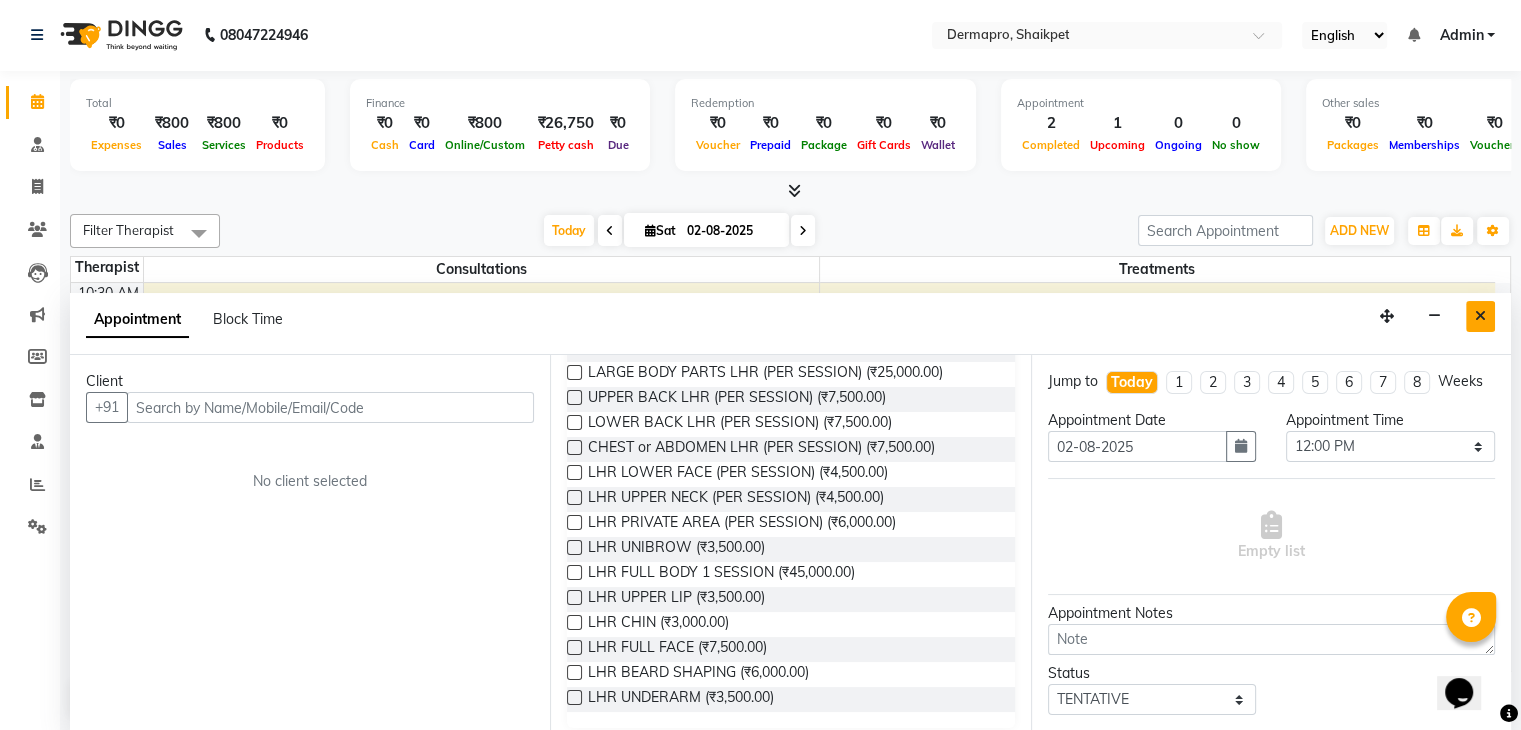 click at bounding box center [1480, 316] 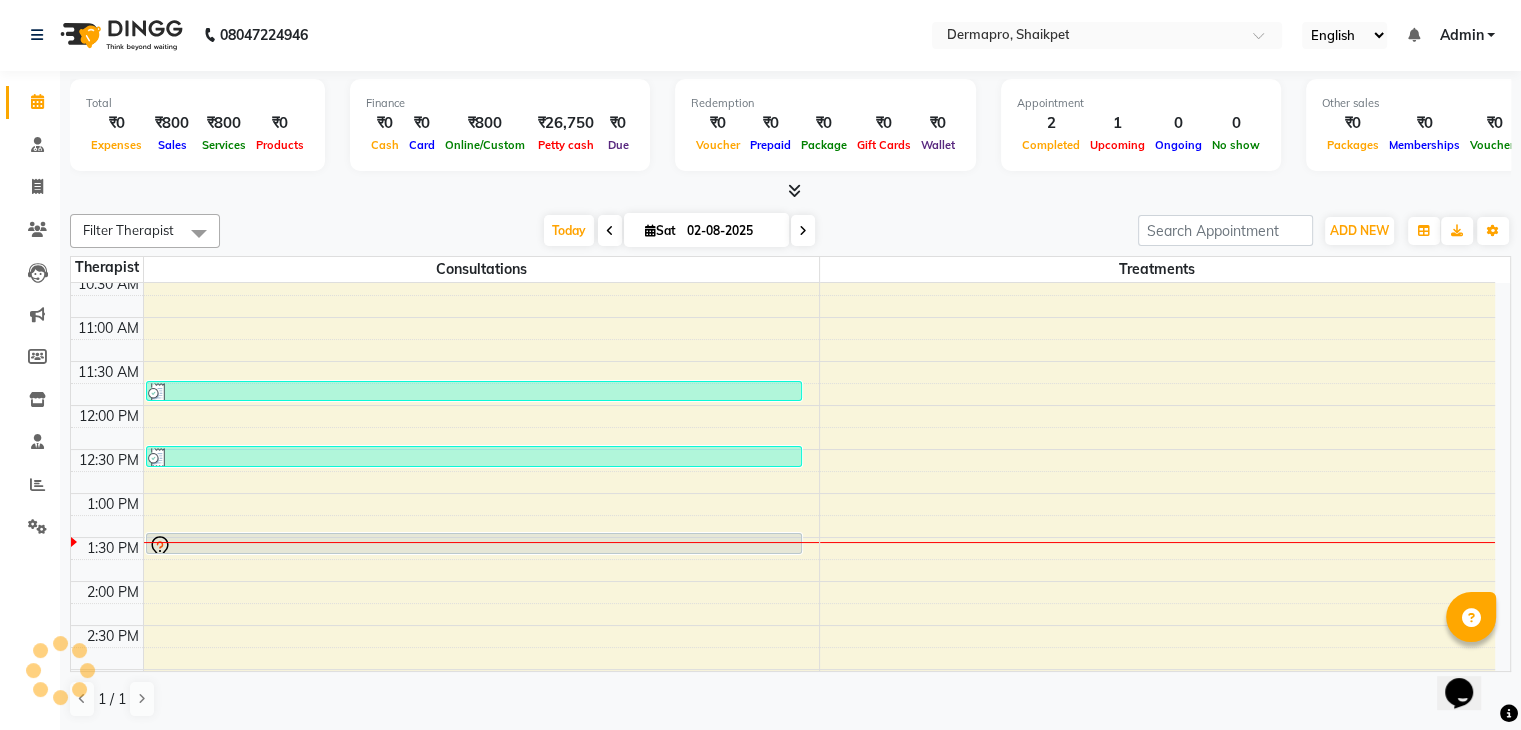 scroll, scrollTop: 224, scrollLeft: 0, axis: vertical 